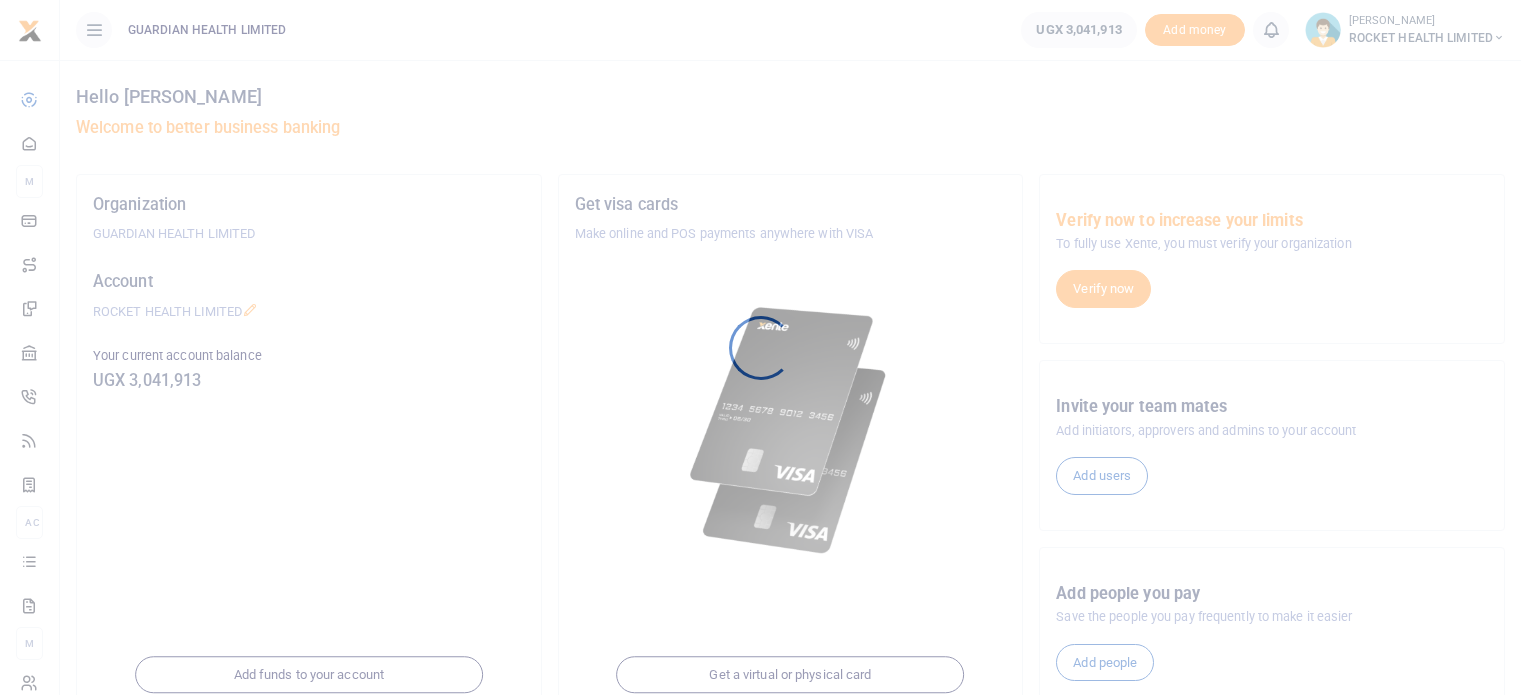 scroll, scrollTop: 0, scrollLeft: 0, axis: both 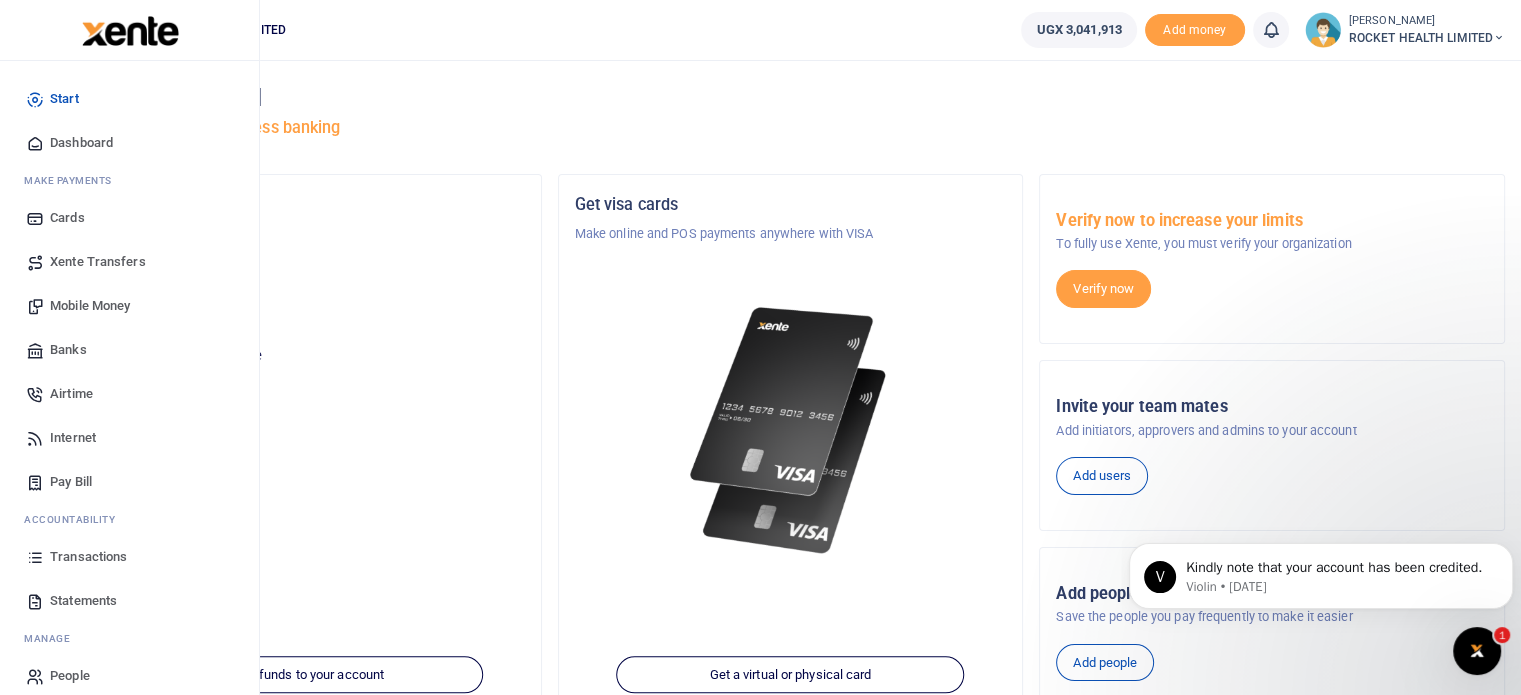 click on "Transactions" at bounding box center [88, 557] 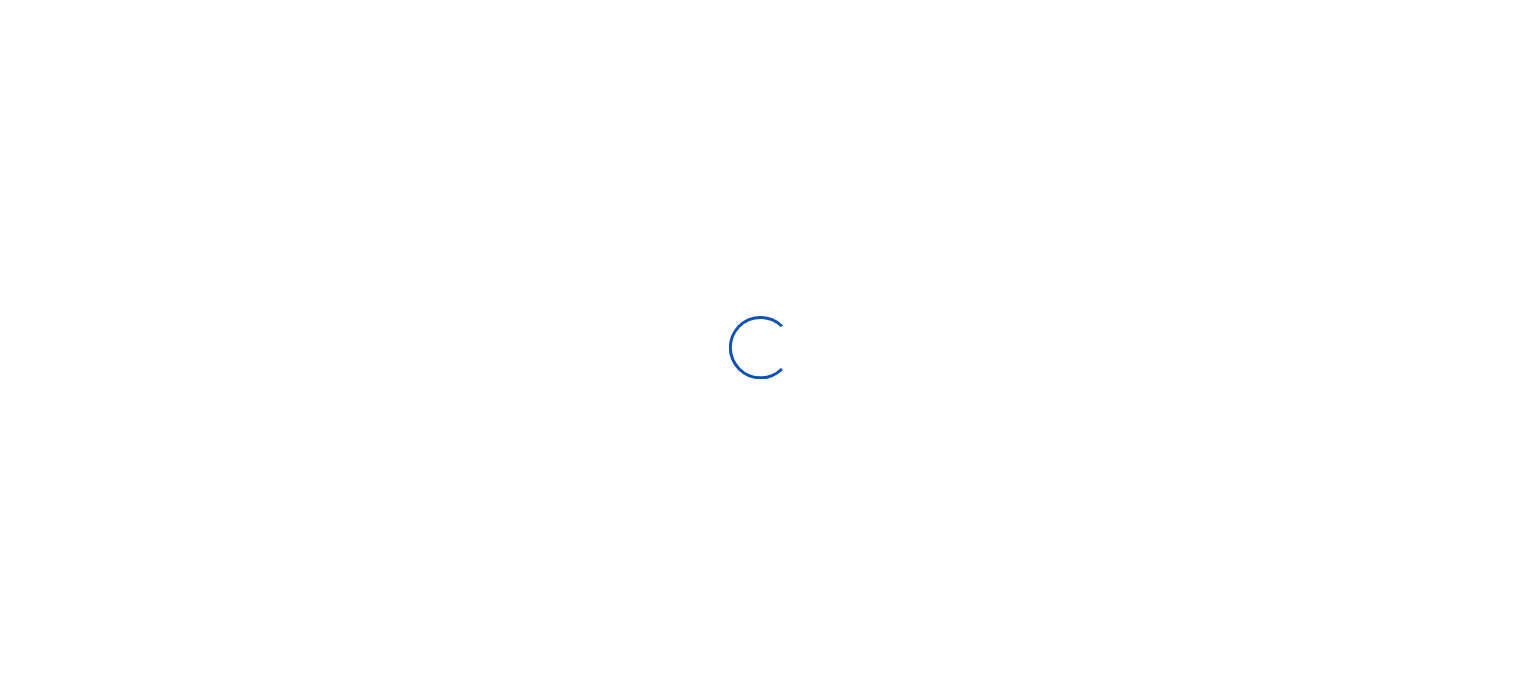scroll, scrollTop: 0, scrollLeft: 0, axis: both 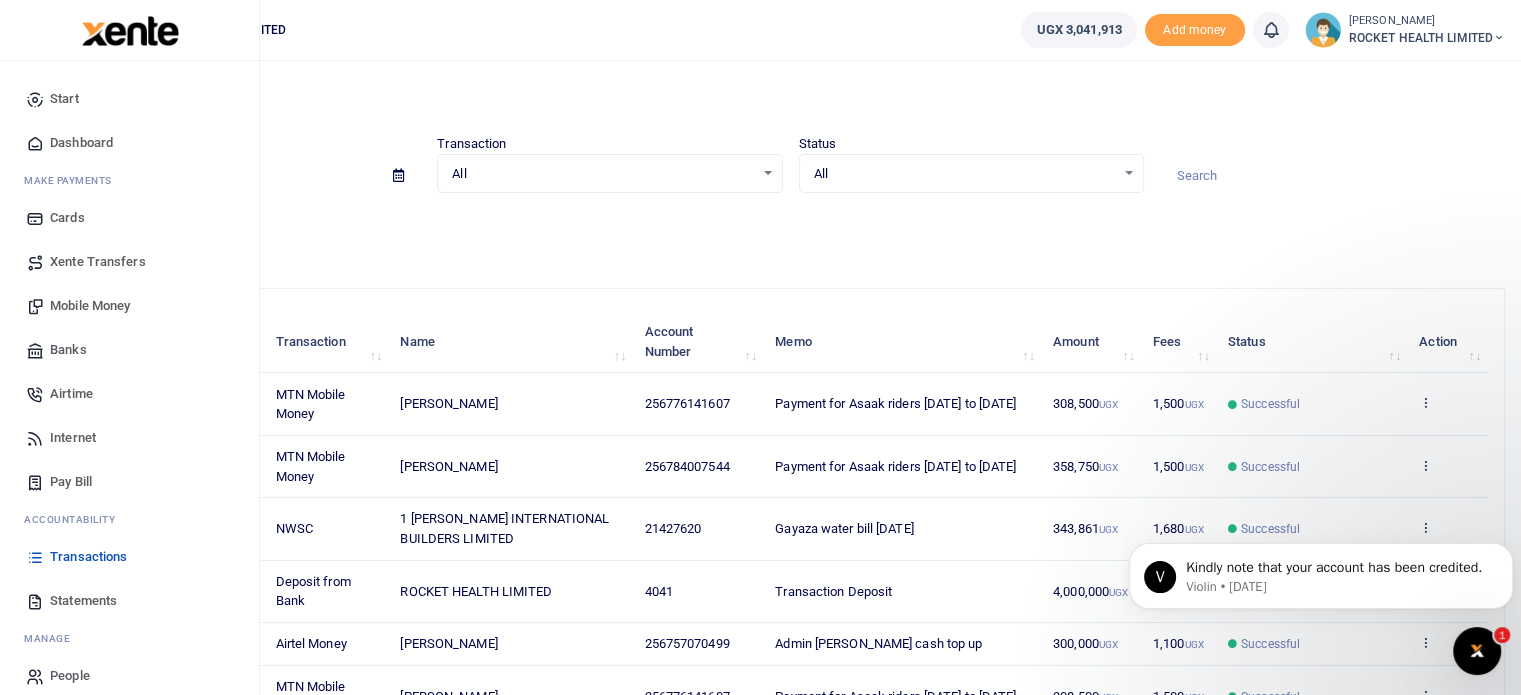 click on "Mobile Money" at bounding box center (90, 306) 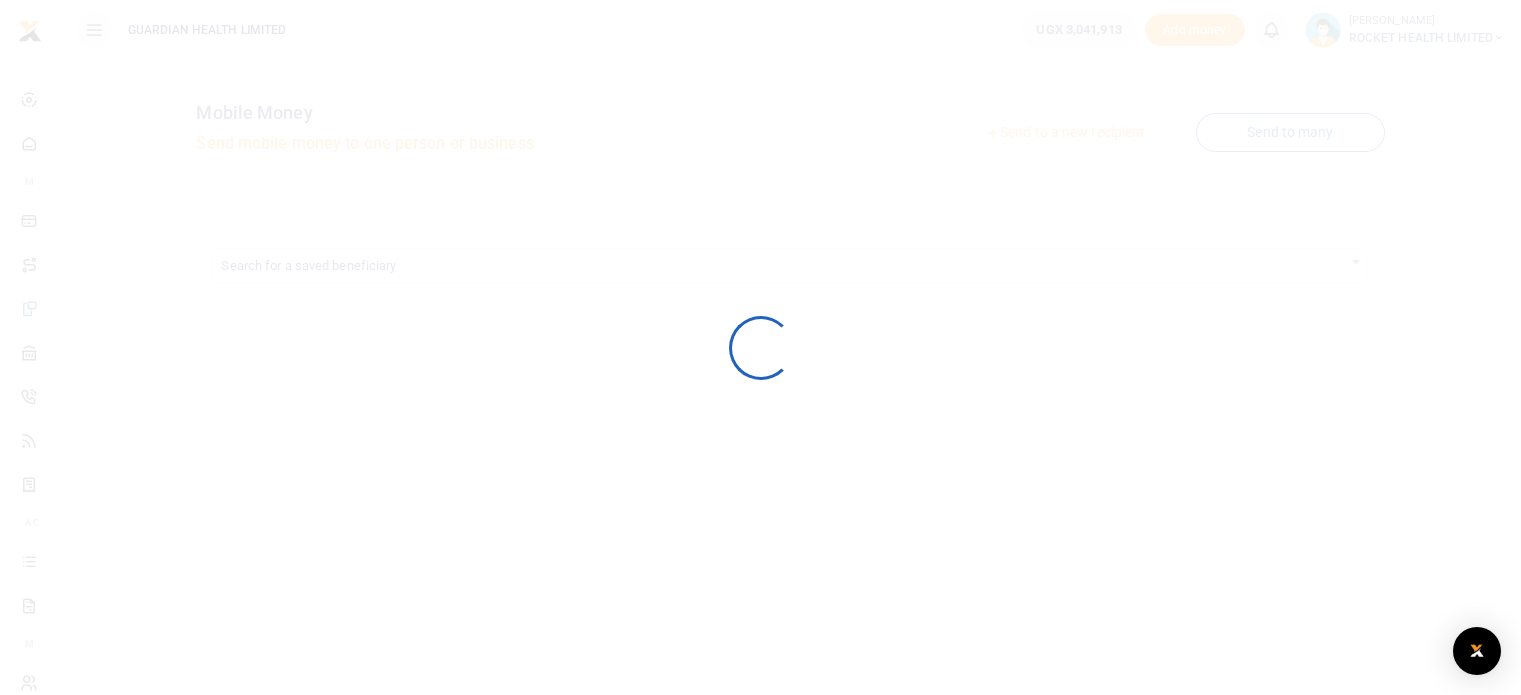 scroll, scrollTop: 0, scrollLeft: 0, axis: both 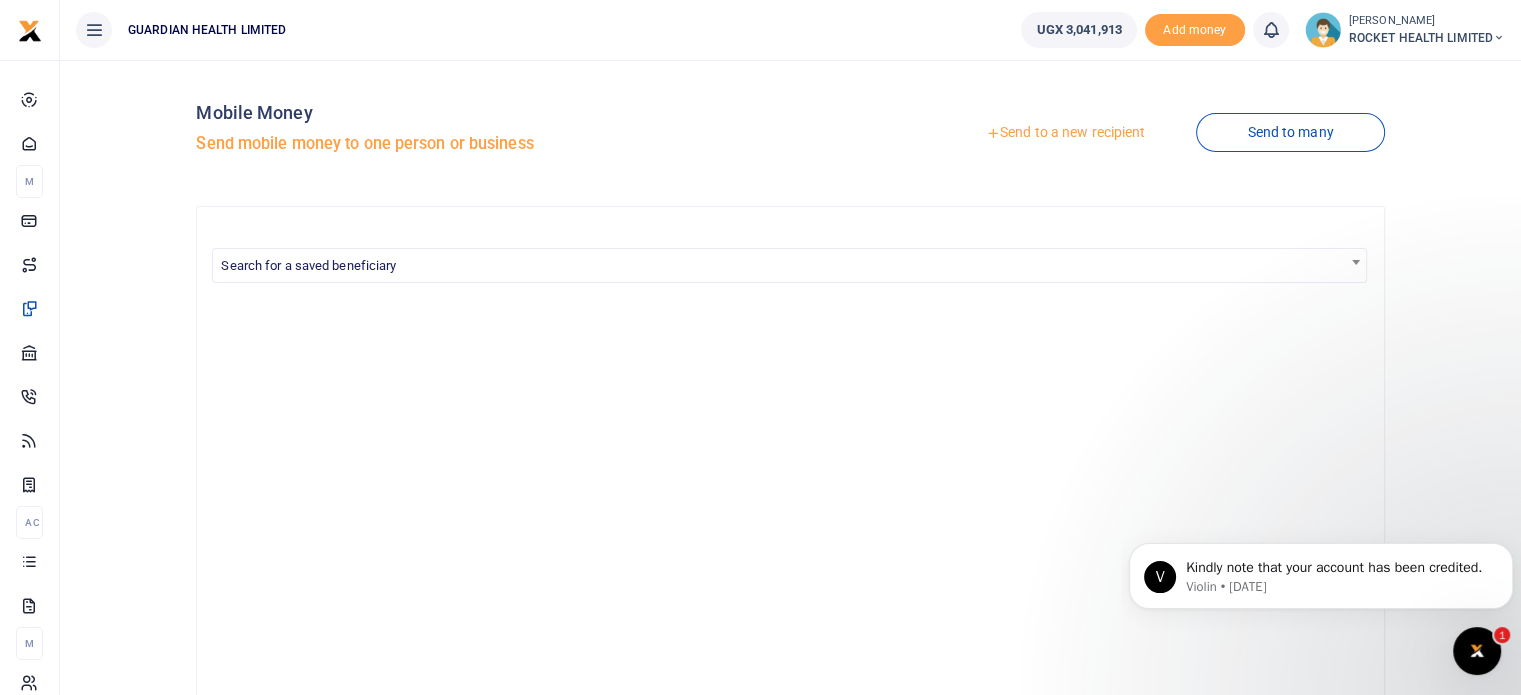 click on "Send to a new recipient" at bounding box center [1065, 133] 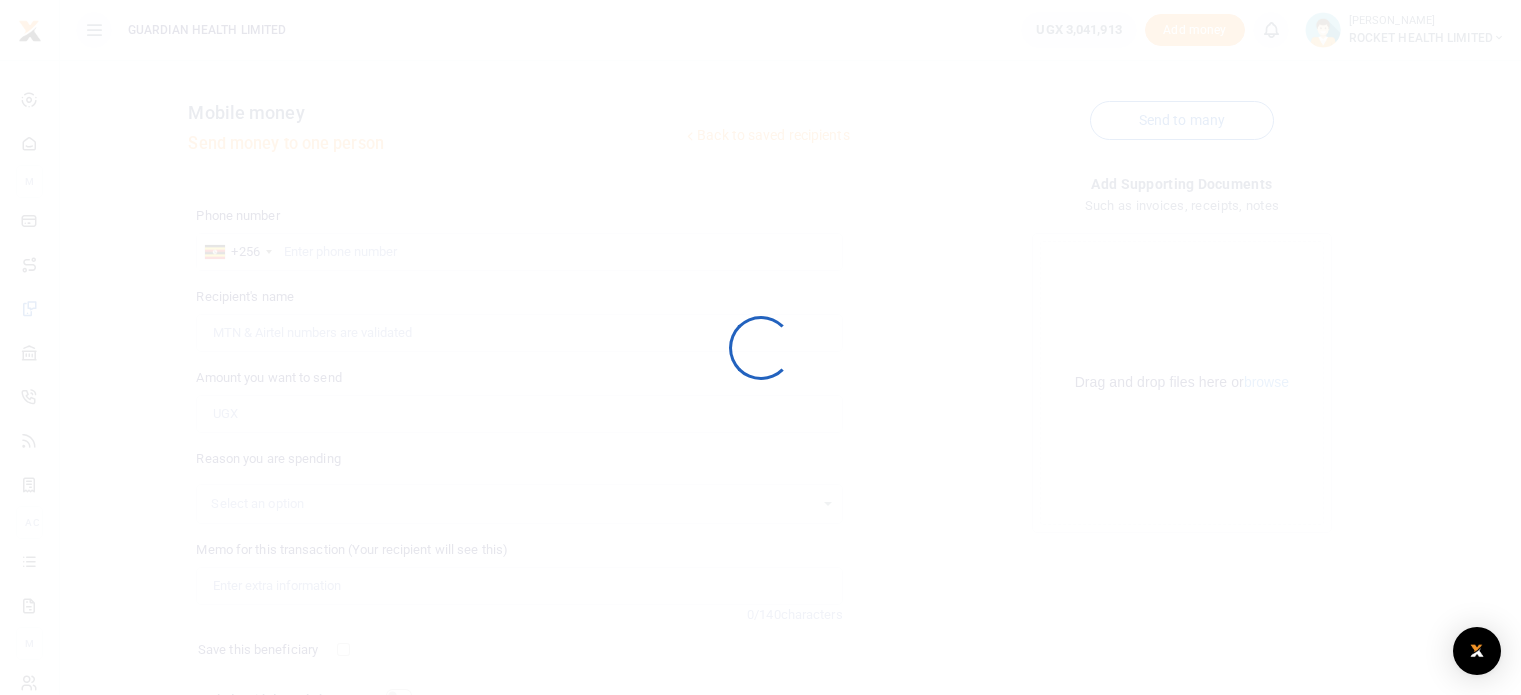 scroll, scrollTop: 0, scrollLeft: 0, axis: both 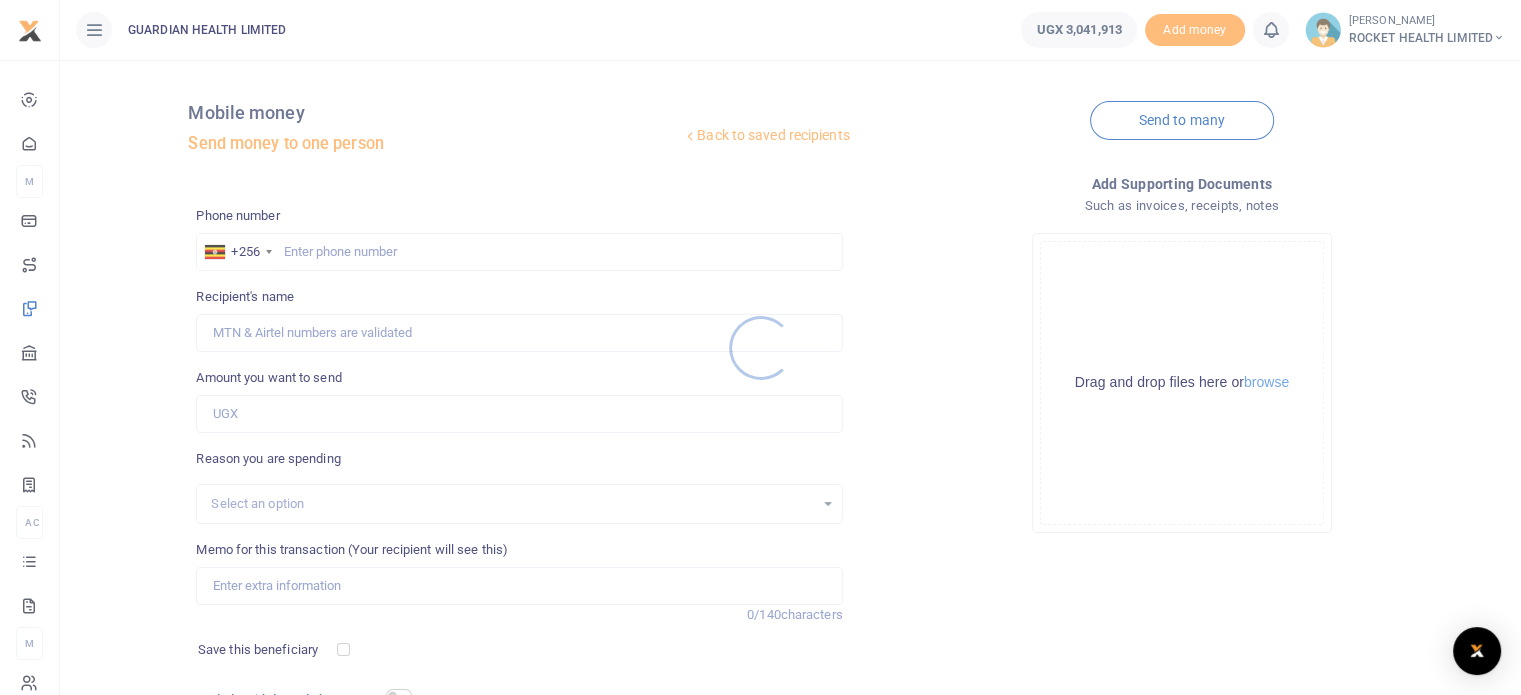 click at bounding box center (760, 347) 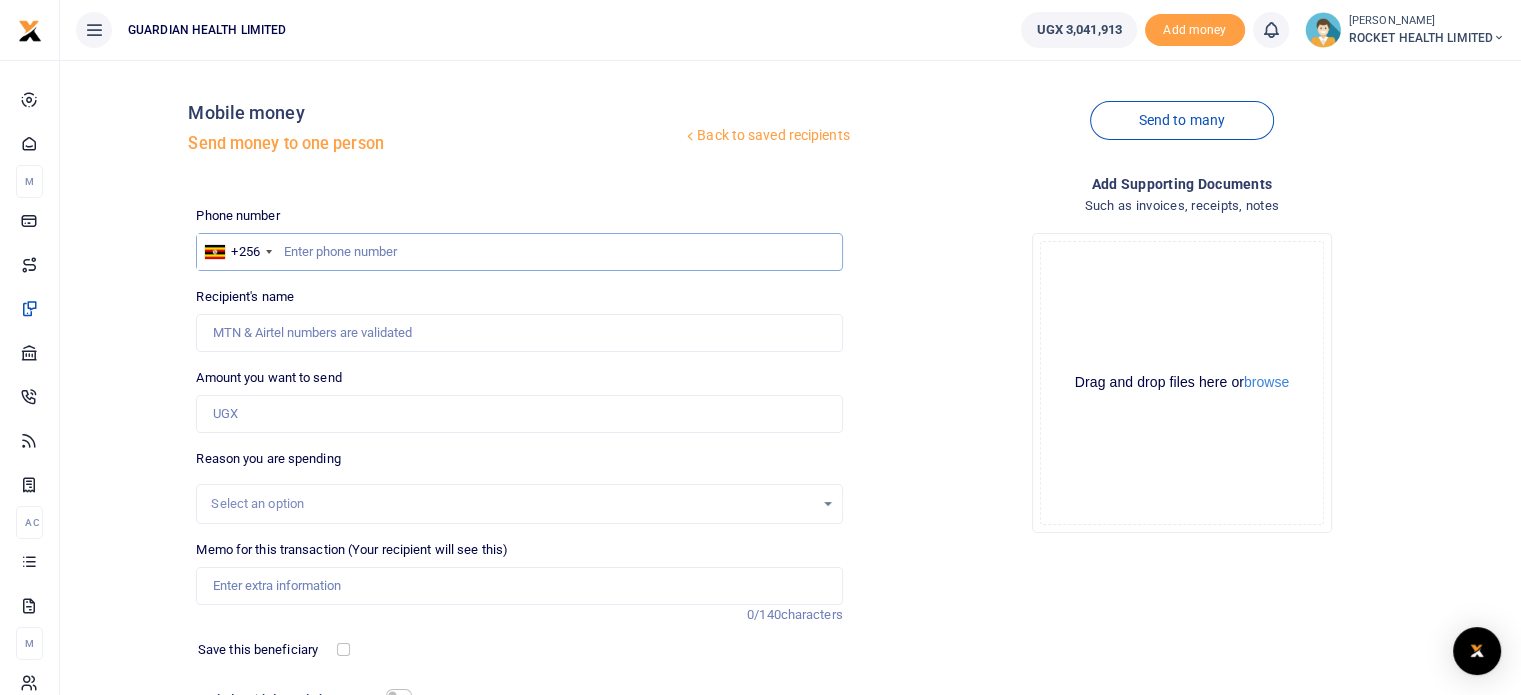 click at bounding box center (519, 252) 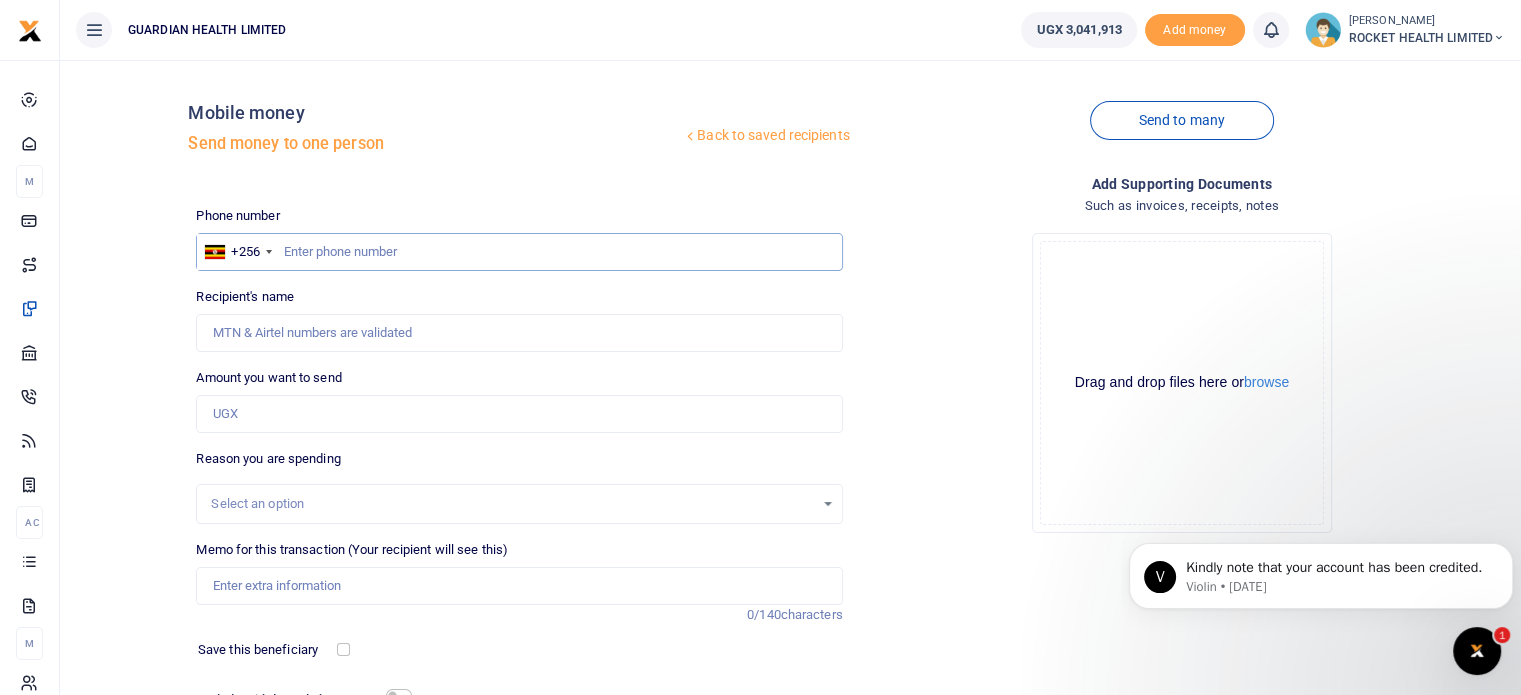 scroll, scrollTop: 0, scrollLeft: 0, axis: both 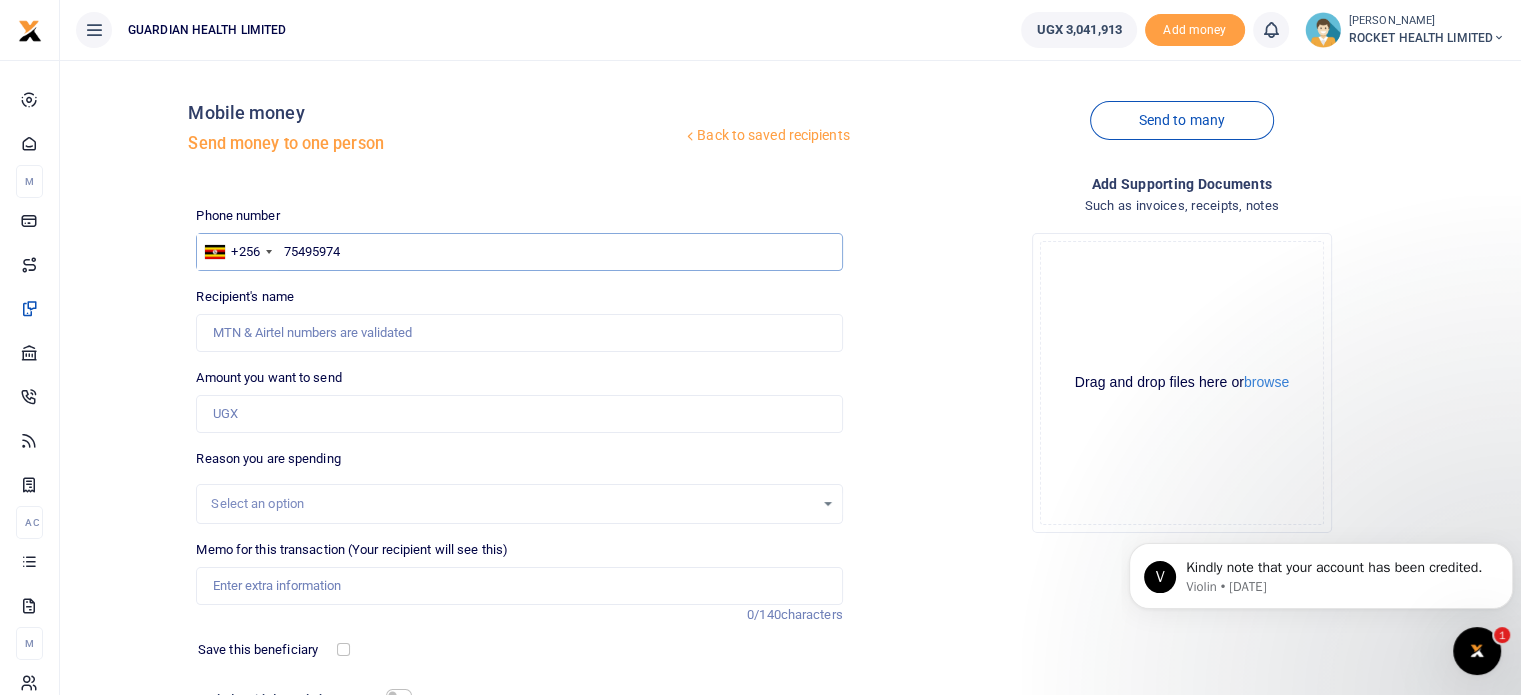 type on "754959742" 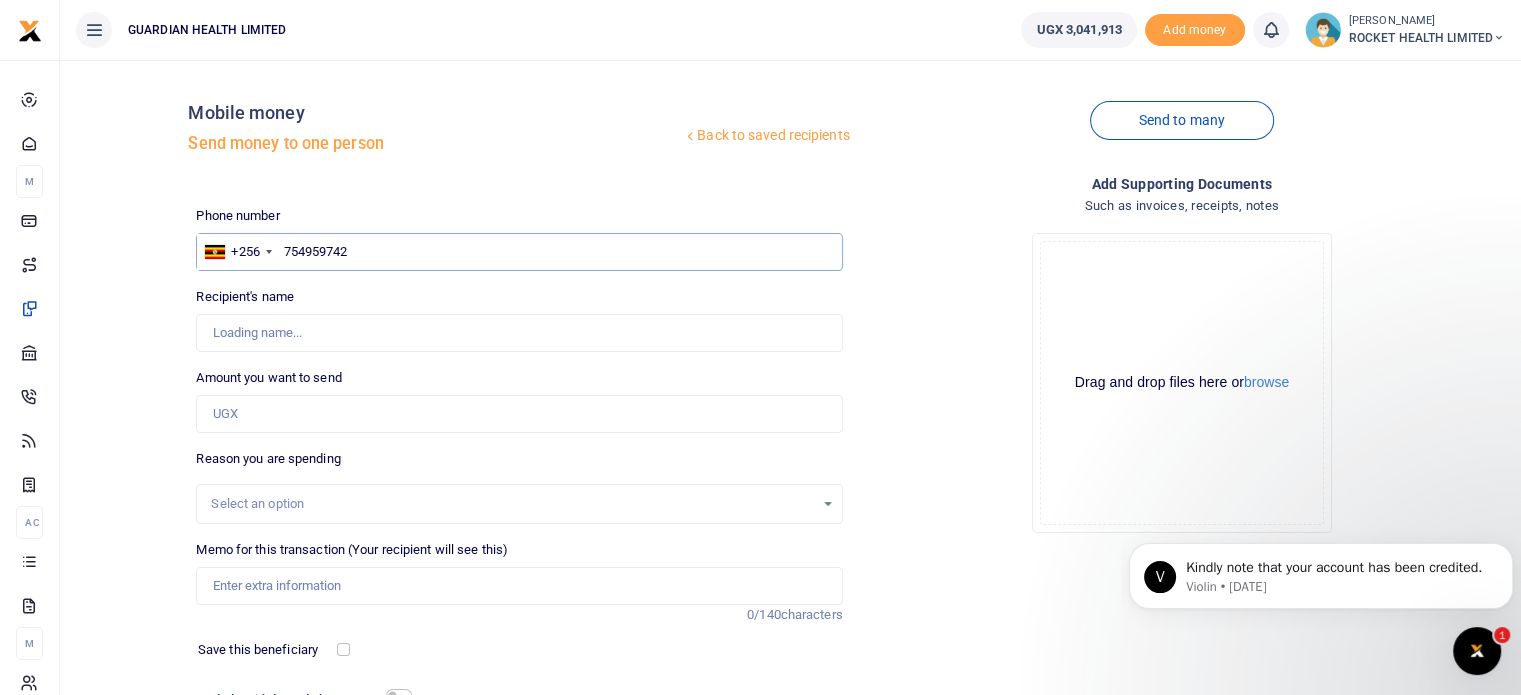 type on "[PERSON_NAME]" 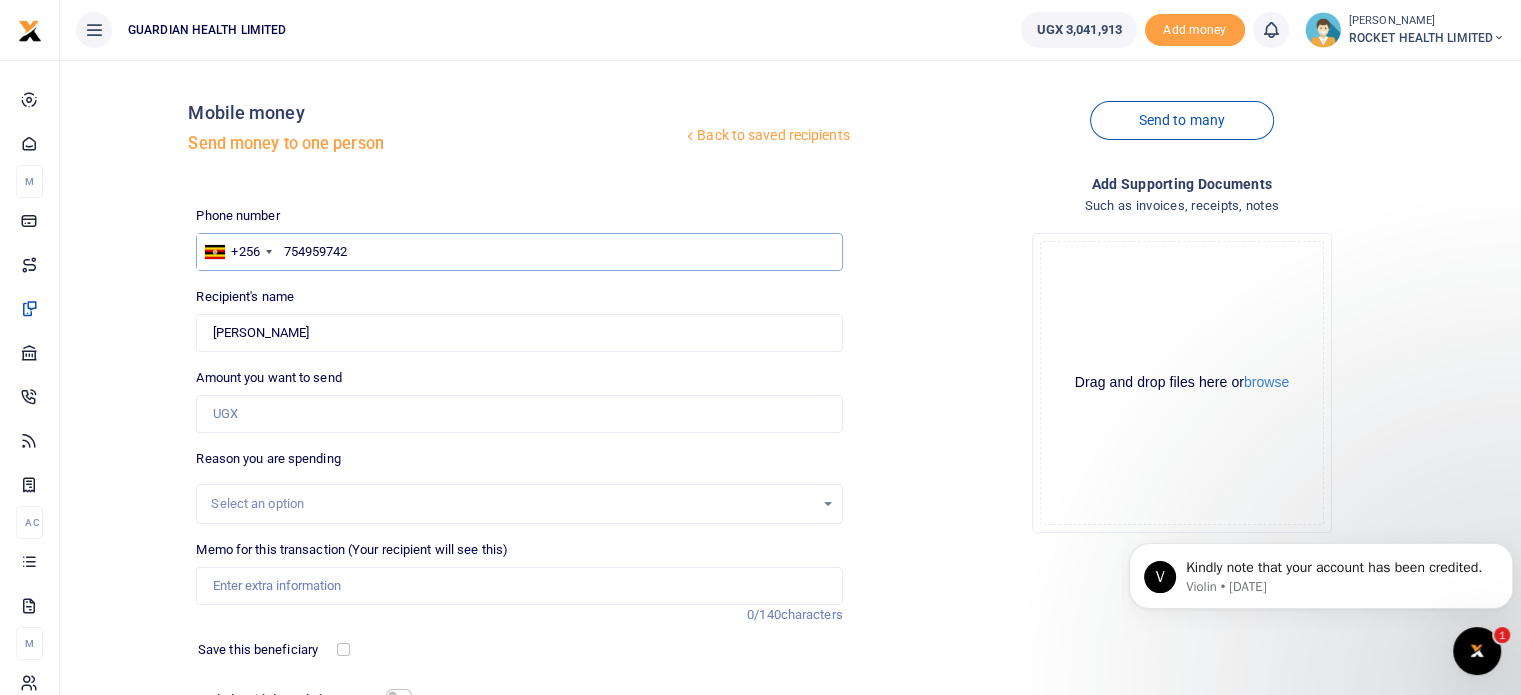 type on "754959742" 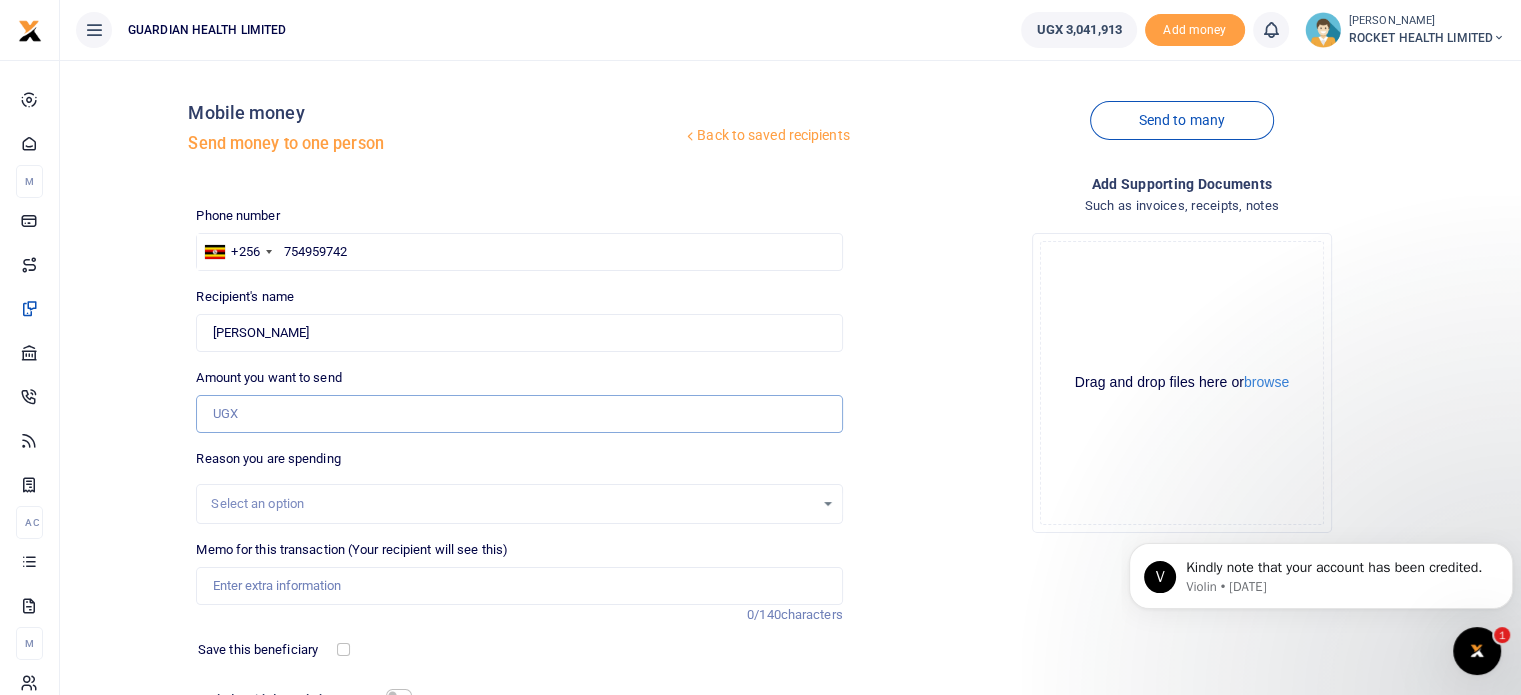 click on "Amount you want to send" at bounding box center (519, 414) 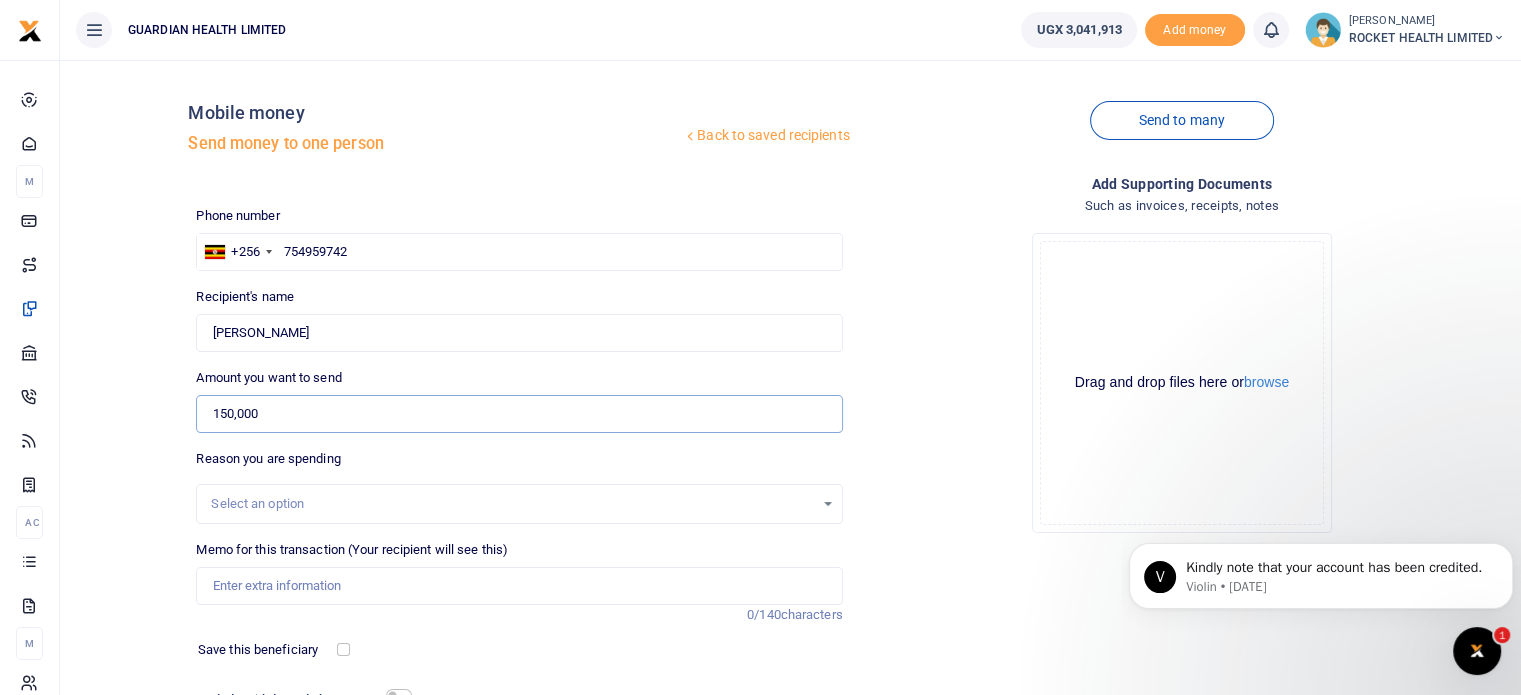 type on "150,000" 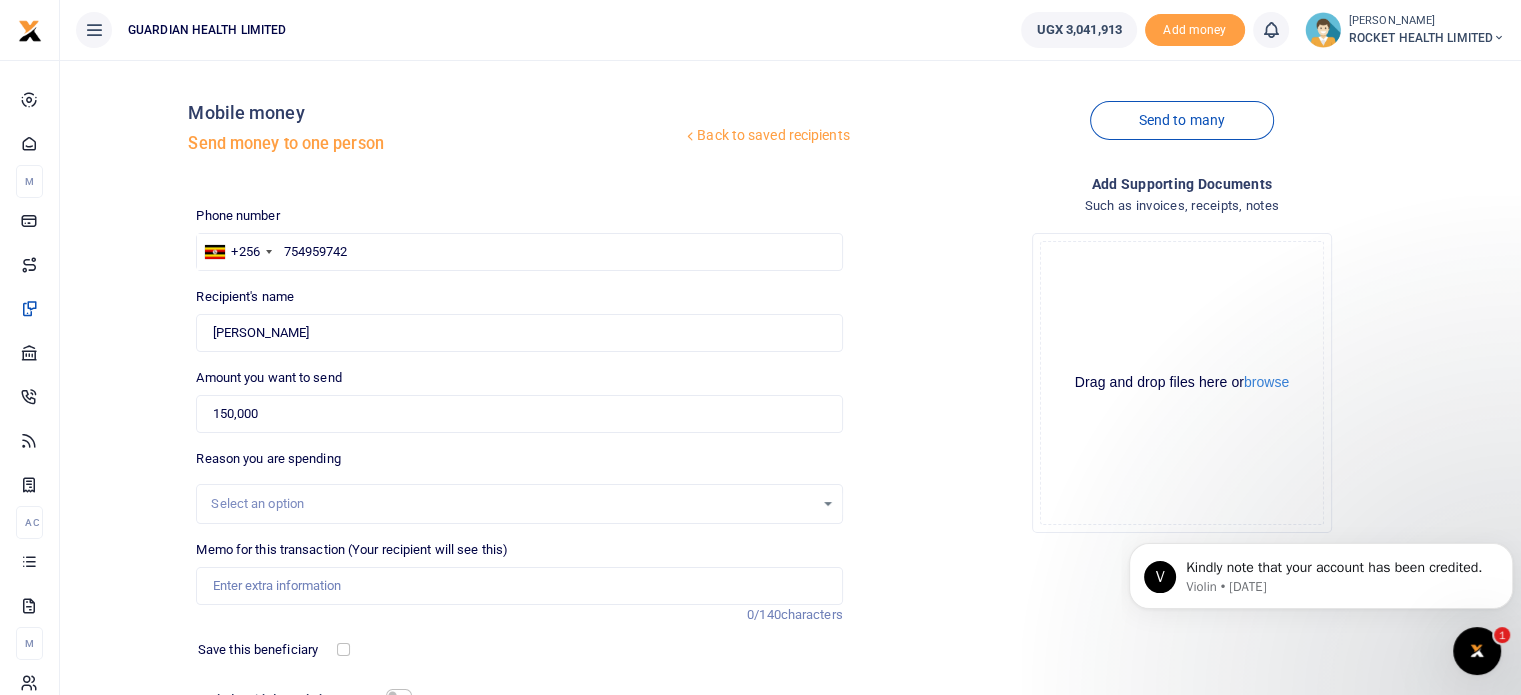 click on "Select an option" at bounding box center (512, 504) 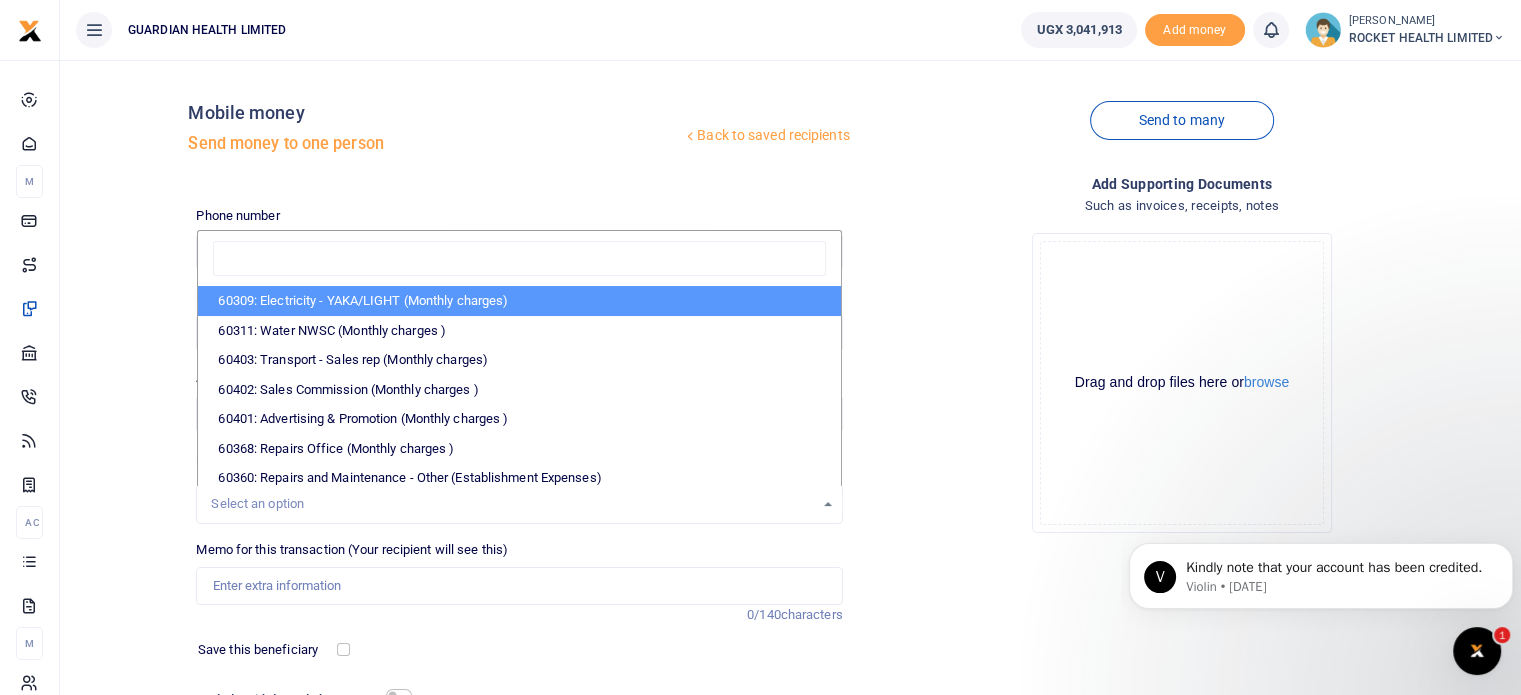 click at bounding box center [519, 259] 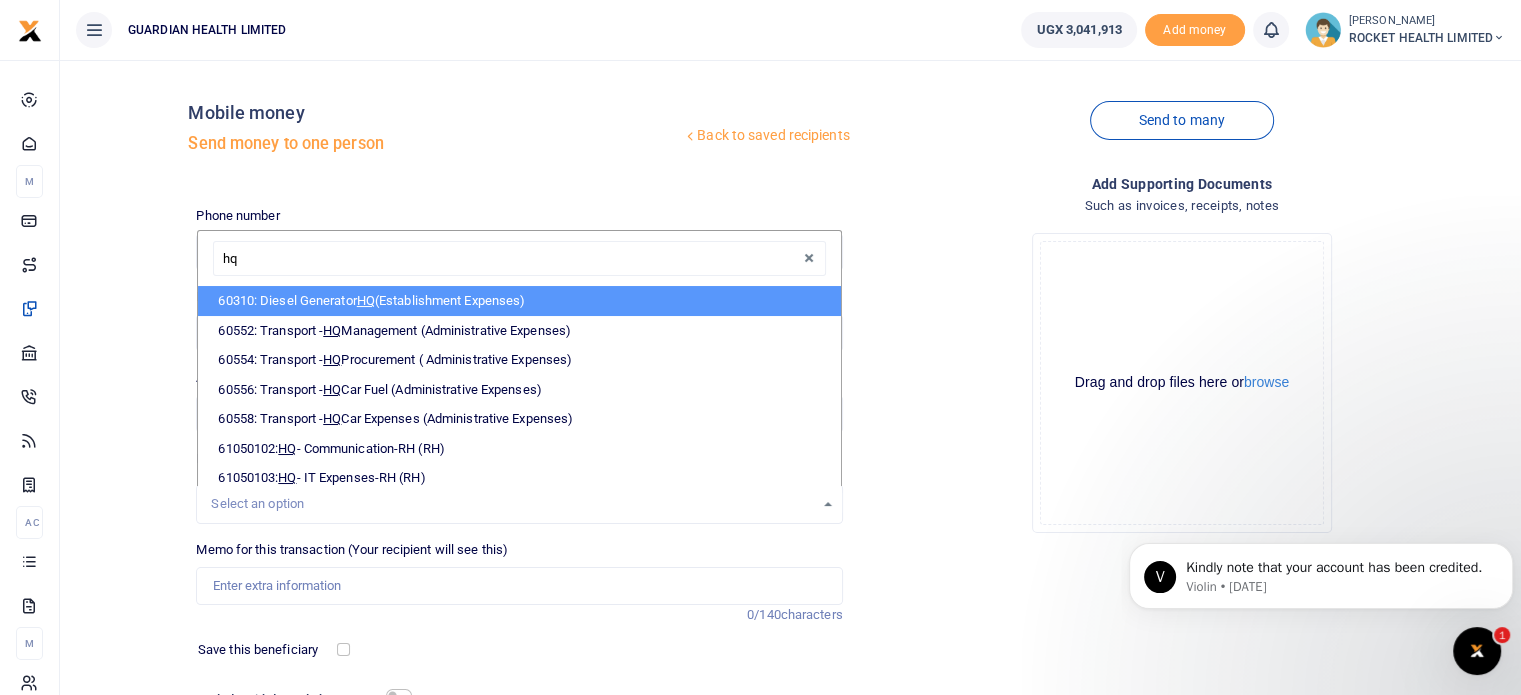 type on "h" 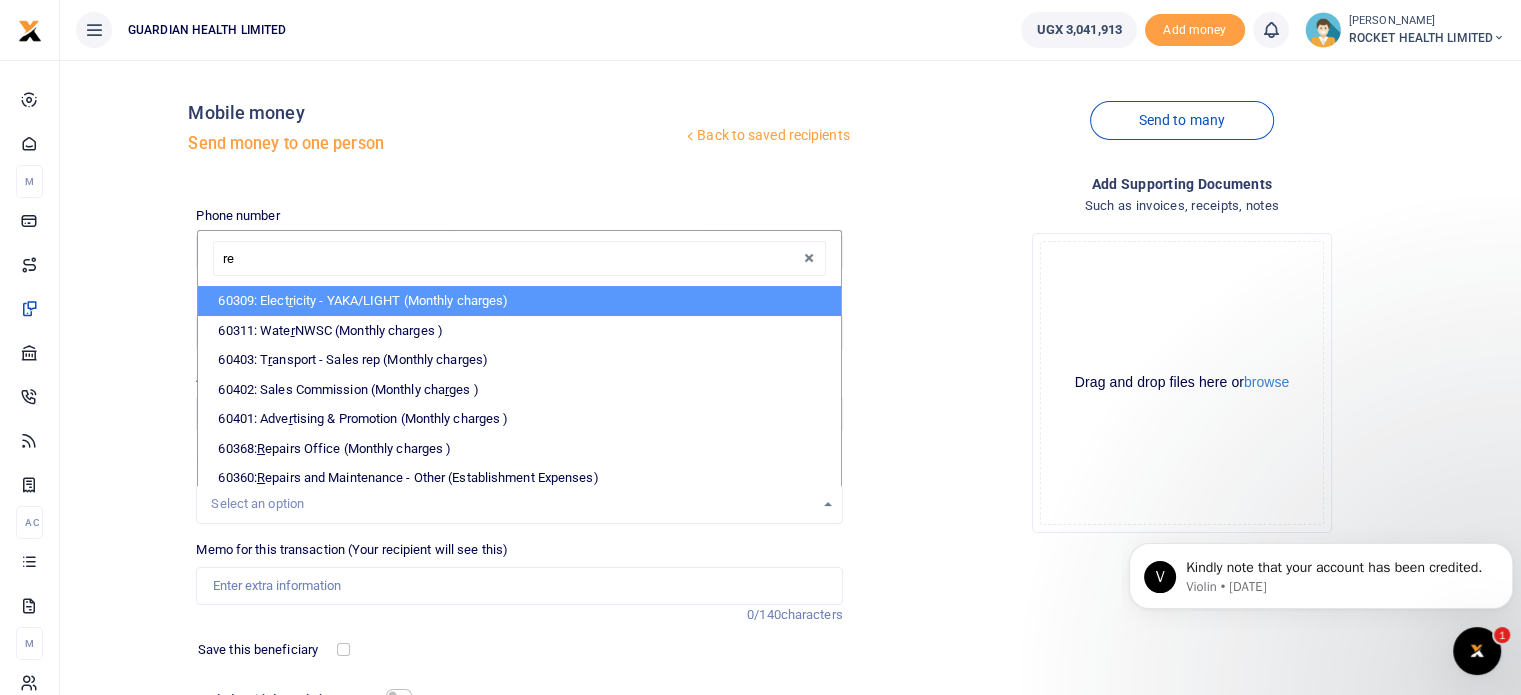 type on "rep" 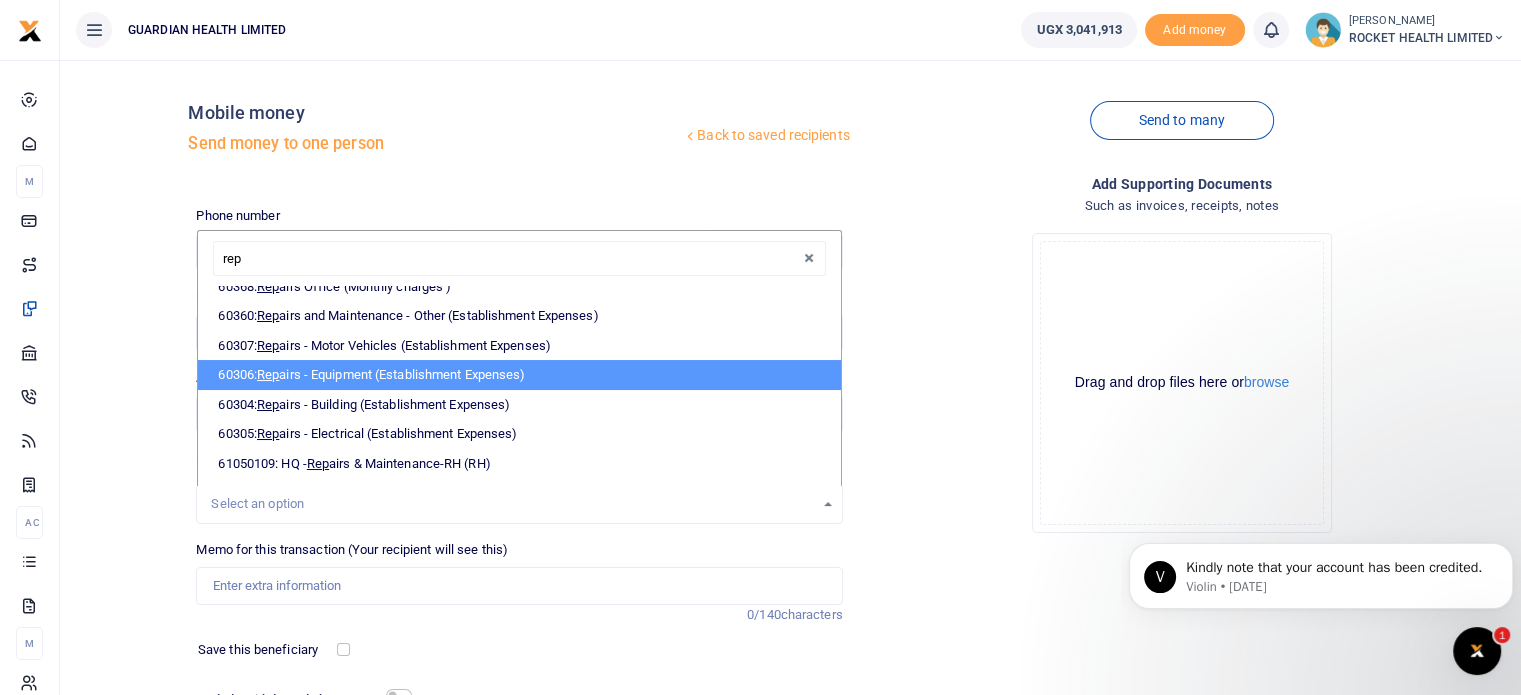 scroll, scrollTop: 65, scrollLeft: 0, axis: vertical 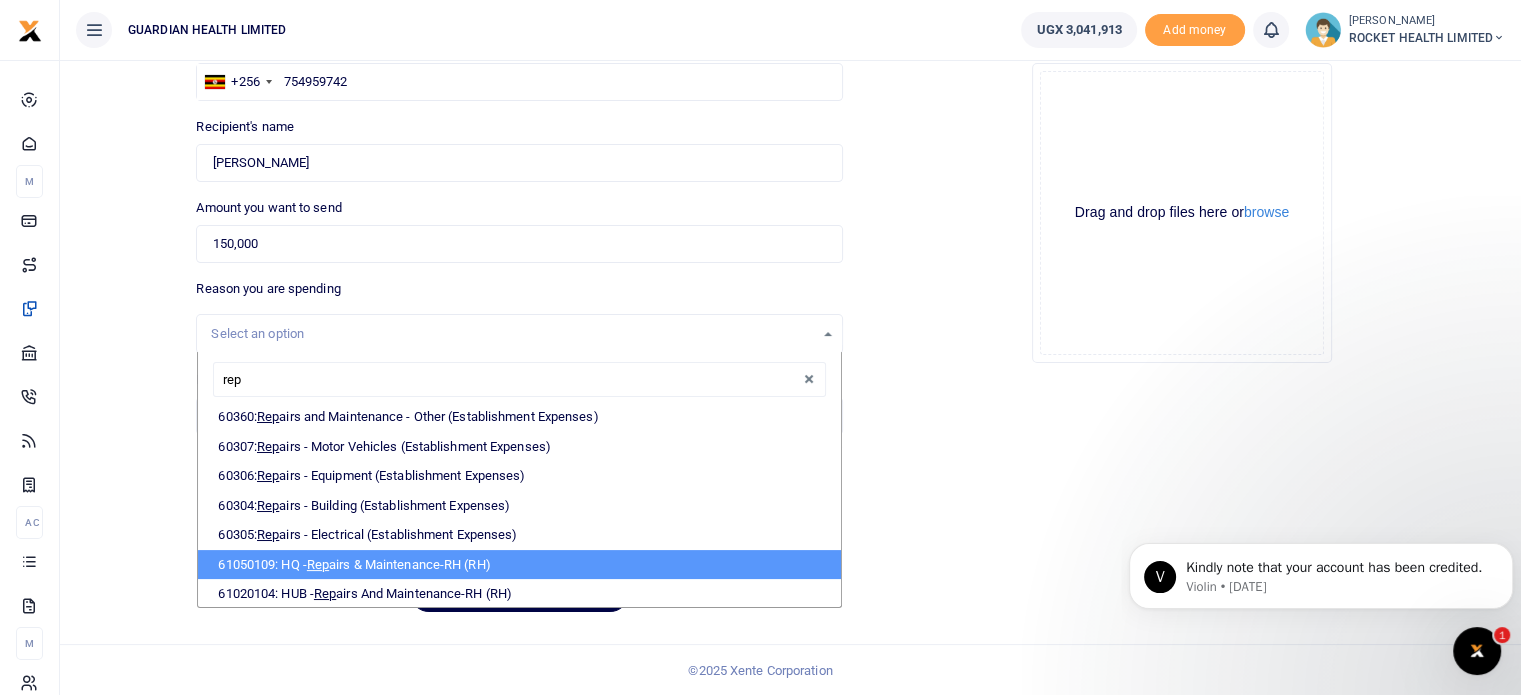click on "61050109: HQ -  Rep airs & Maintenance-RH (RH)" at bounding box center [519, 565] 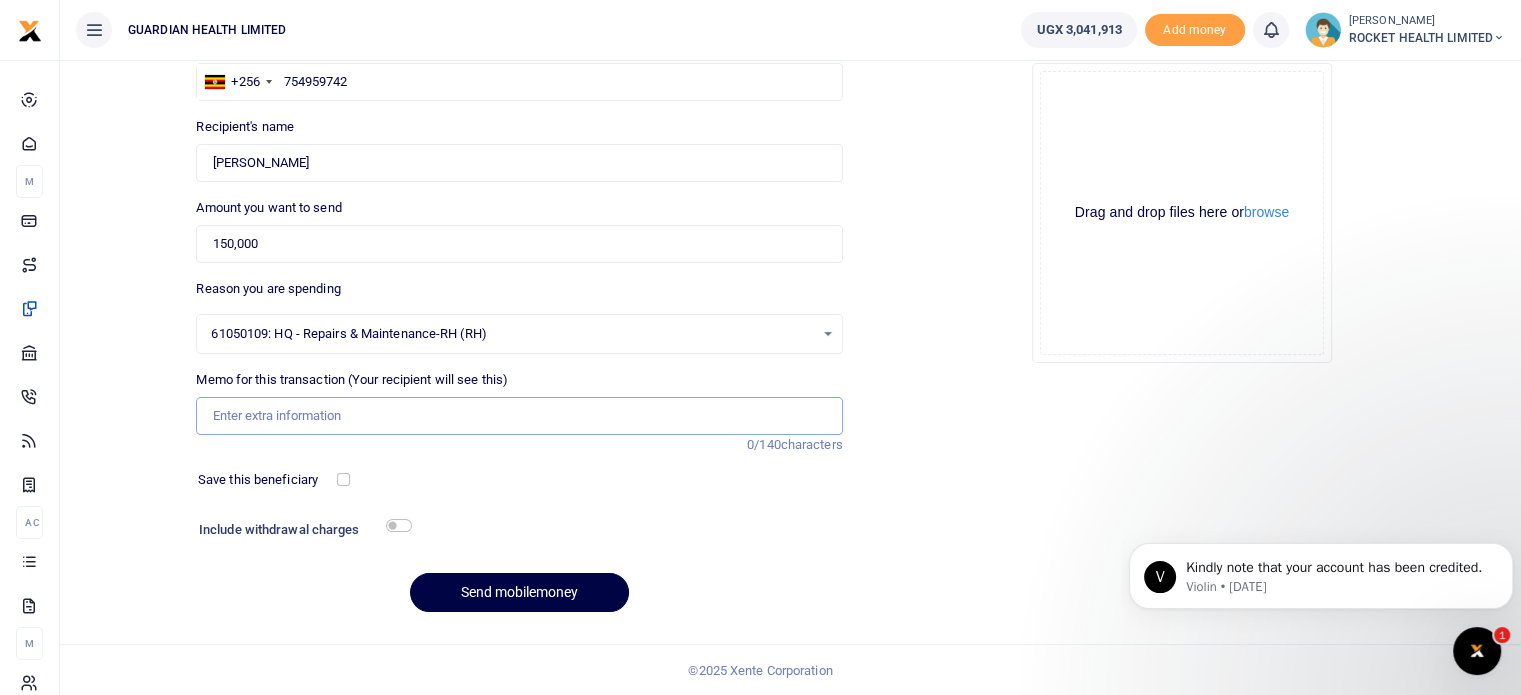 click on "Memo for this transaction (Your recipient will see this)" at bounding box center [519, 416] 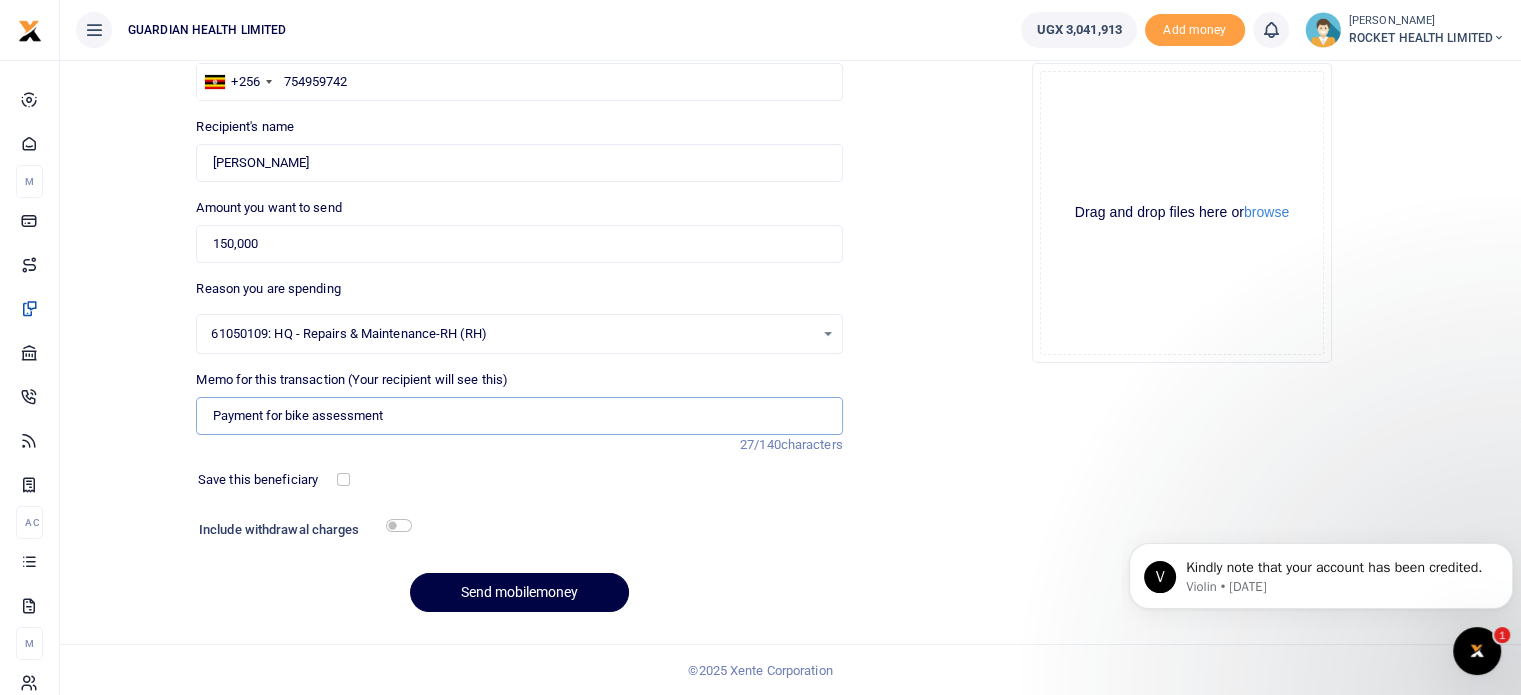 type on "Payment for bike assessment" 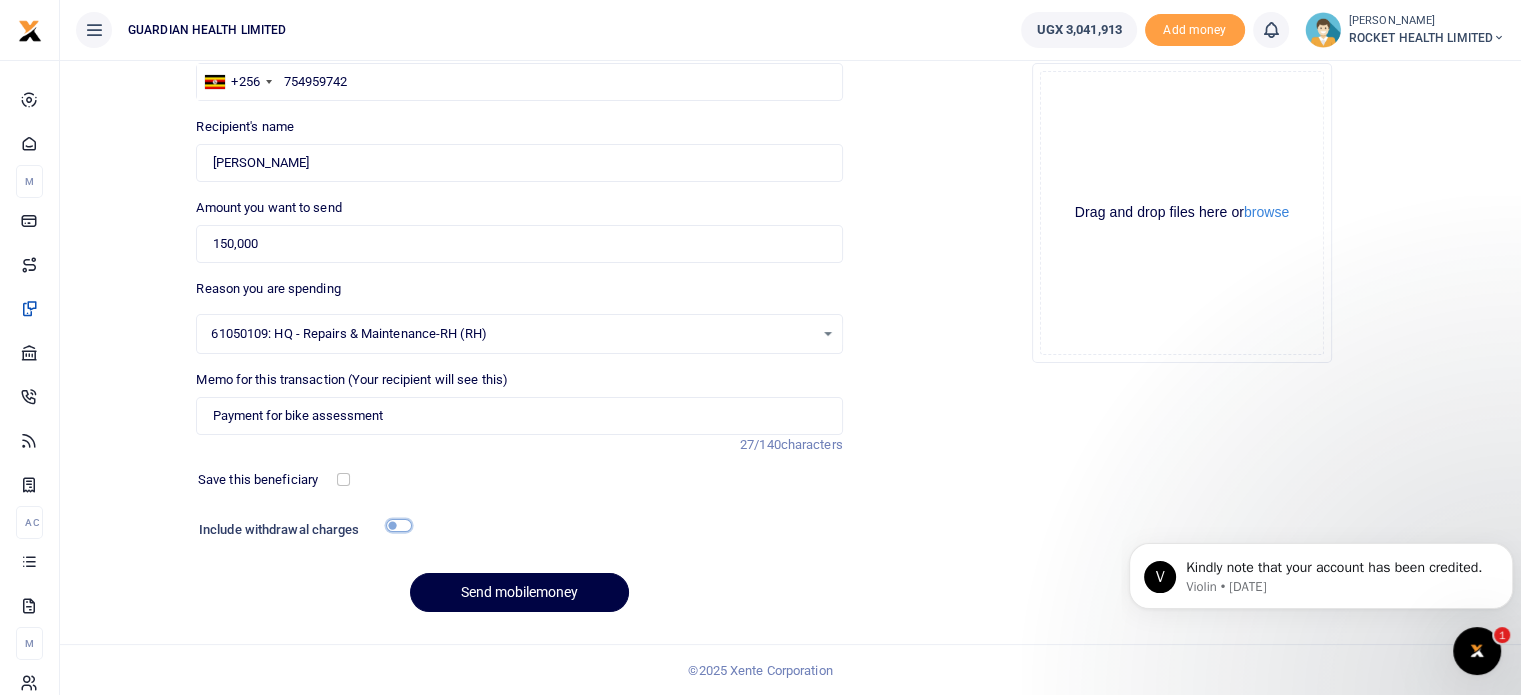 click at bounding box center (399, 525) 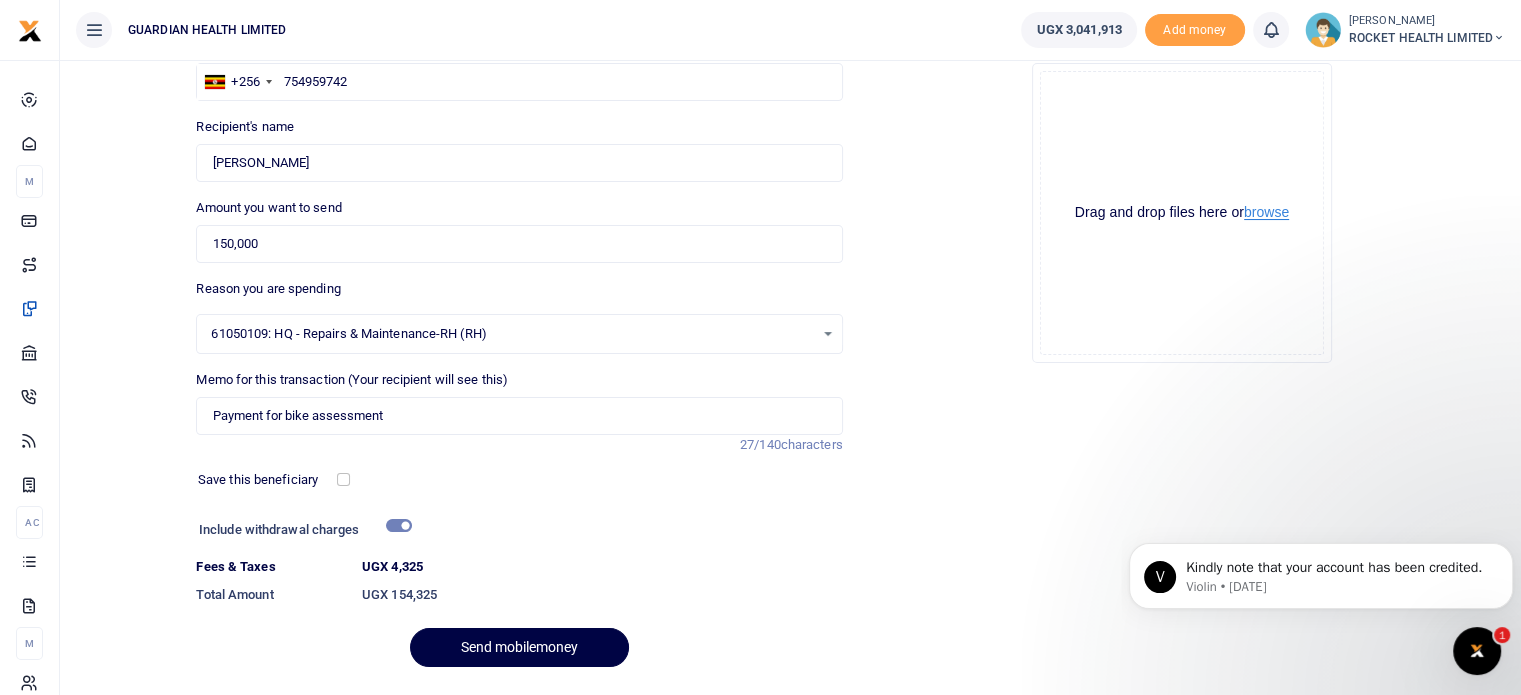 click on "browse" at bounding box center [1266, 212] 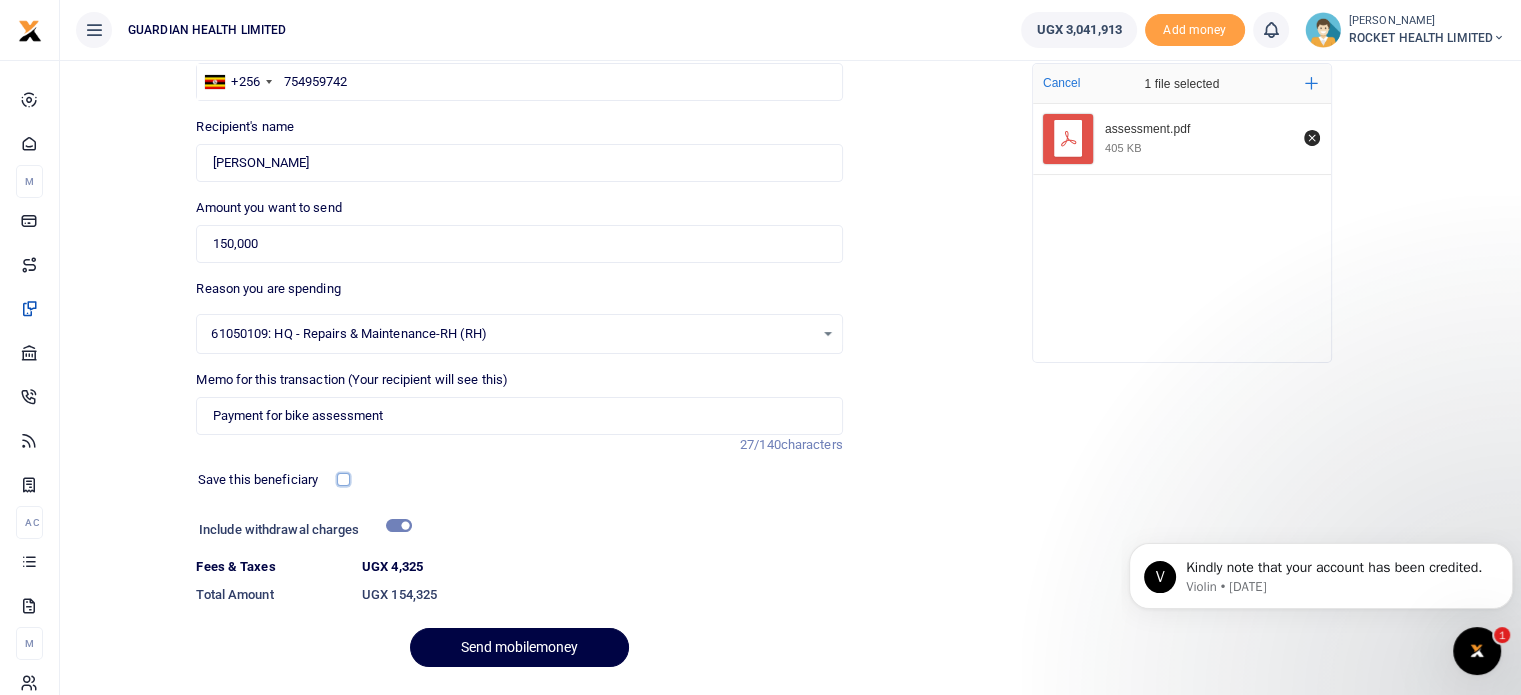 click at bounding box center (343, 479) 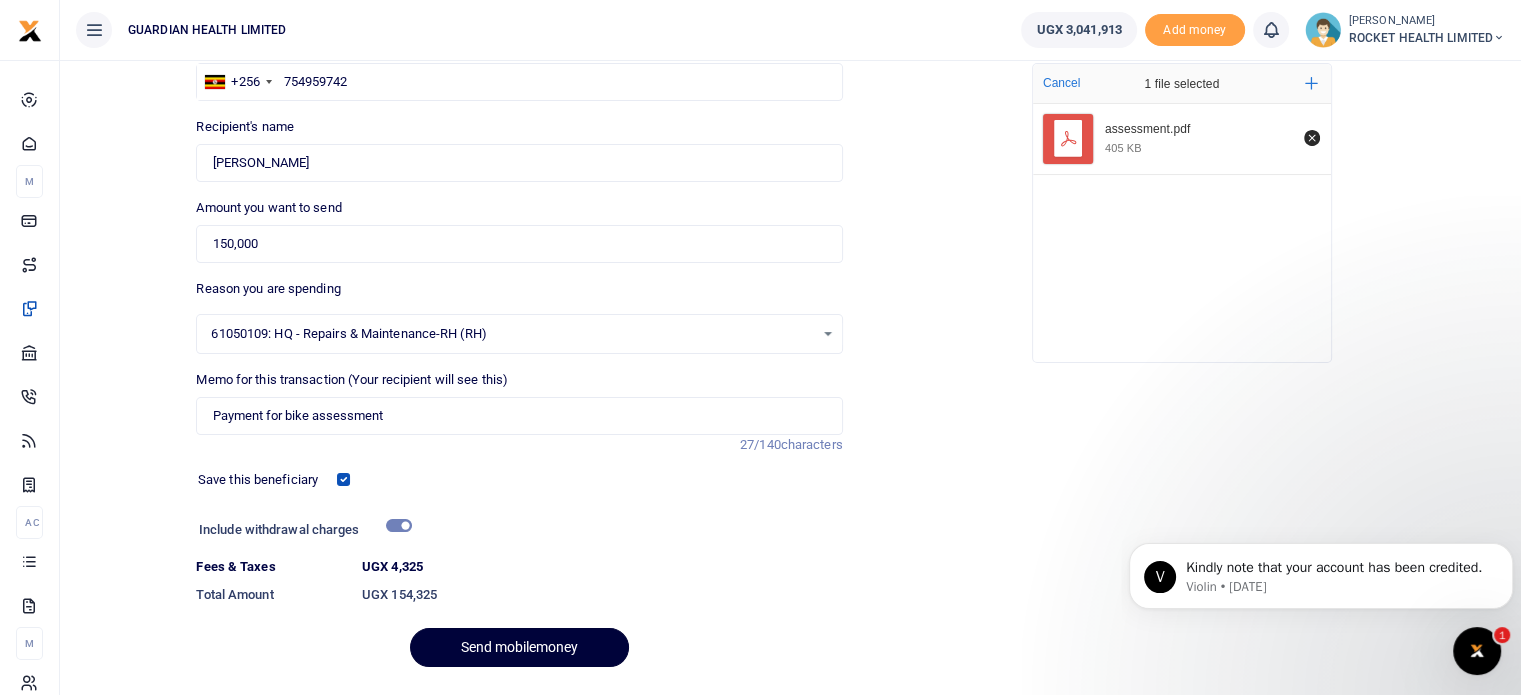 click on "Send mobilemoney" at bounding box center [519, 647] 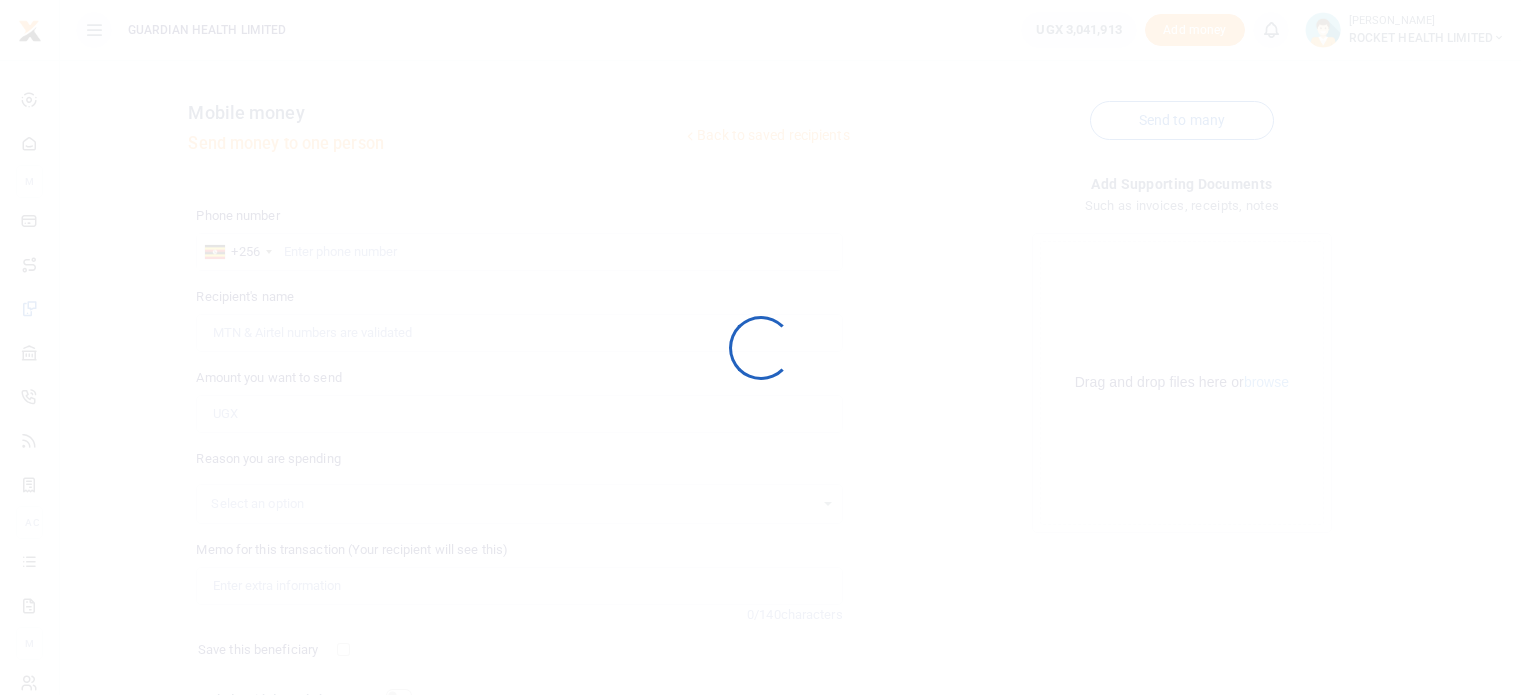 scroll, scrollTop: 170, scrollLeft: 0, axis: vertical 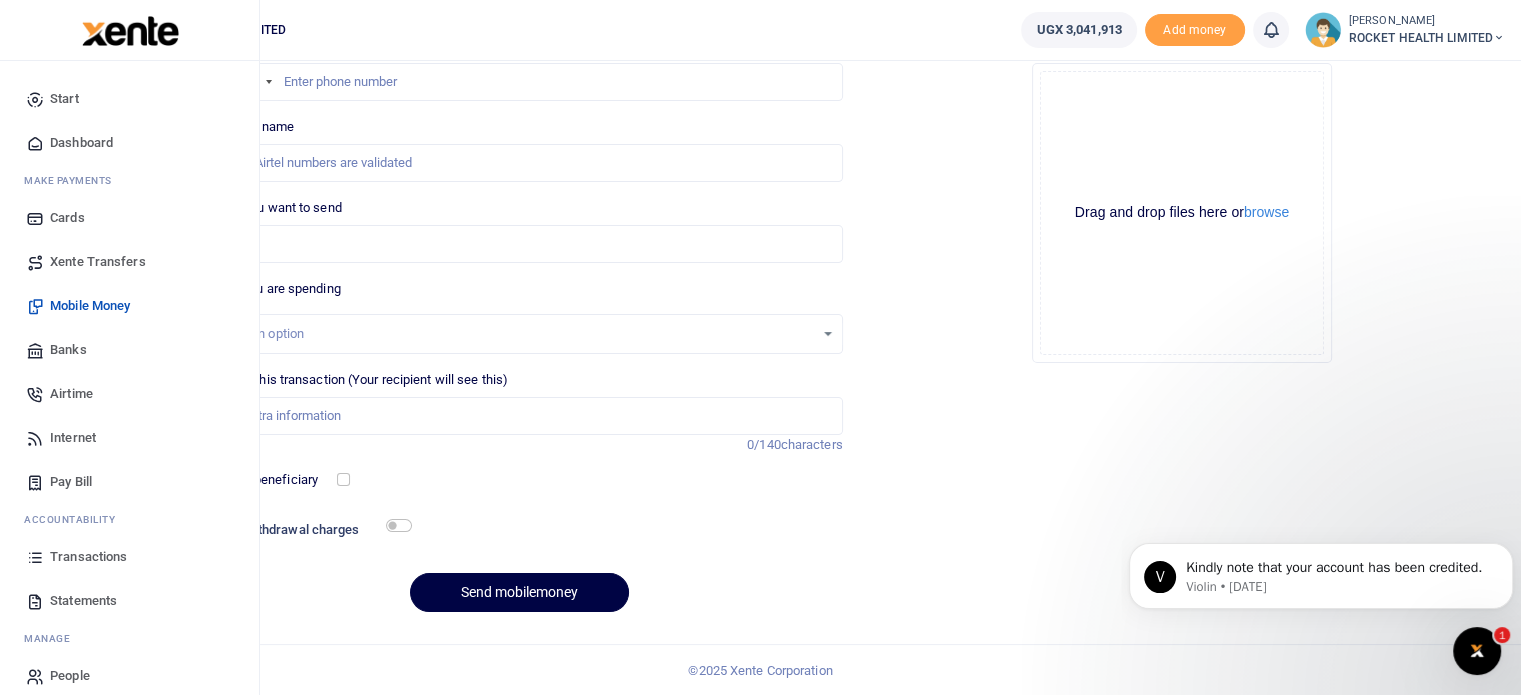 click on "Transactions" at bounding box center [88, 557] 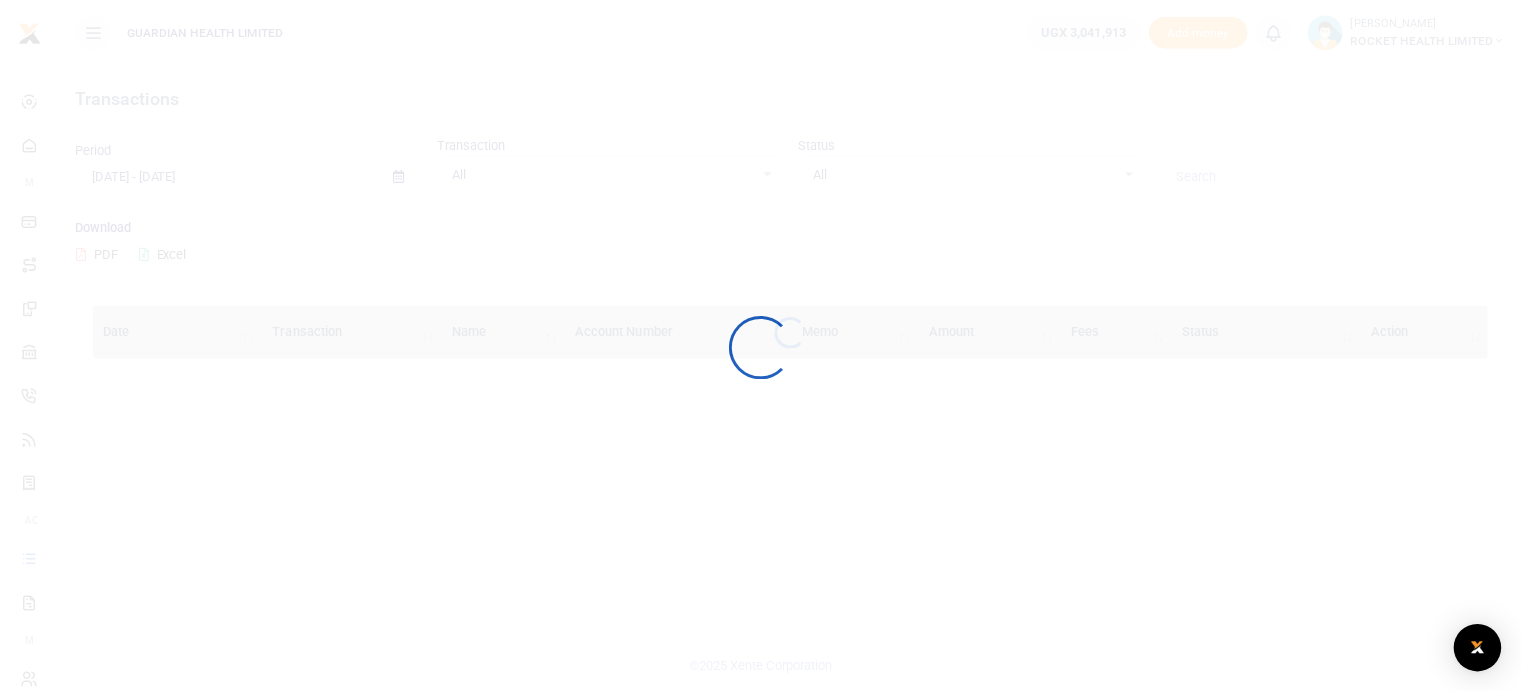 scroll, scrollTop: 0, scrollLeft: 0, axis: both 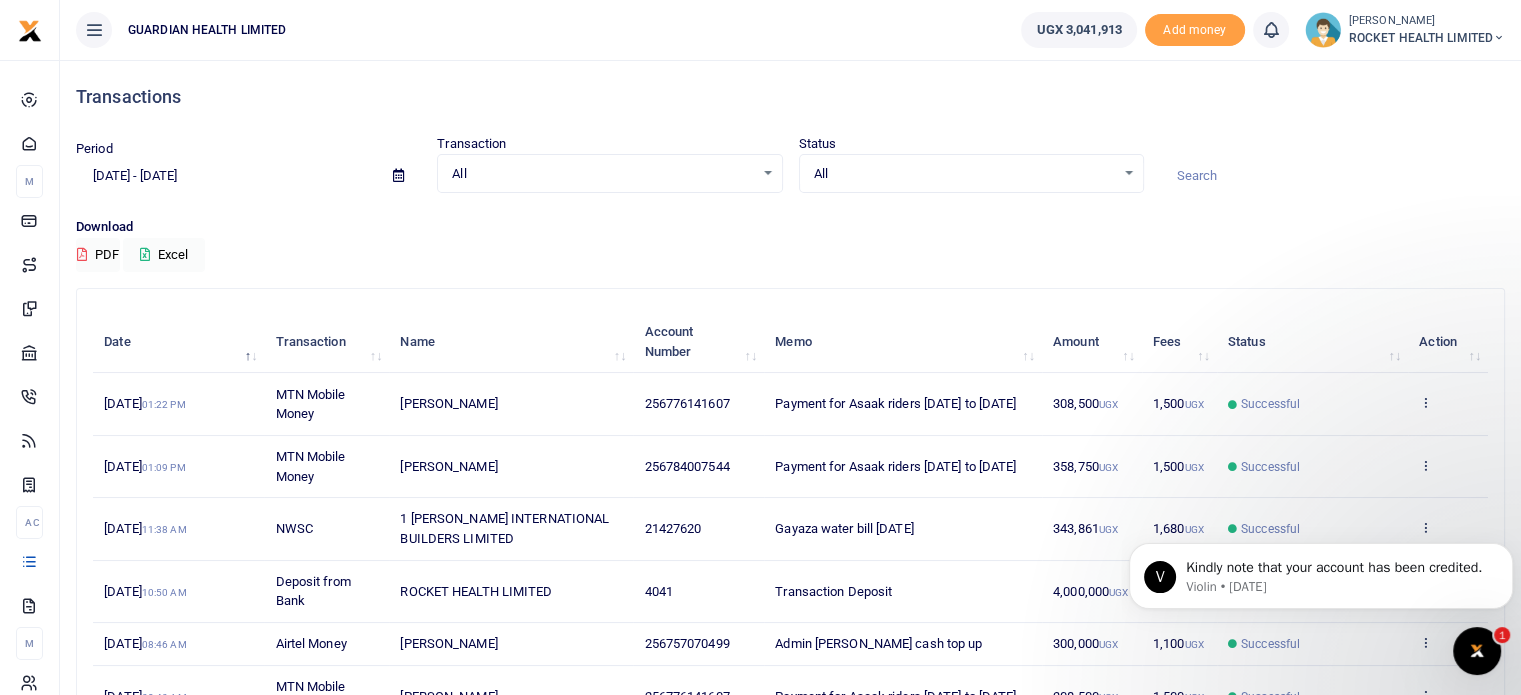 click on "Download
PDF
Excel" at bounding box center (790, 244) 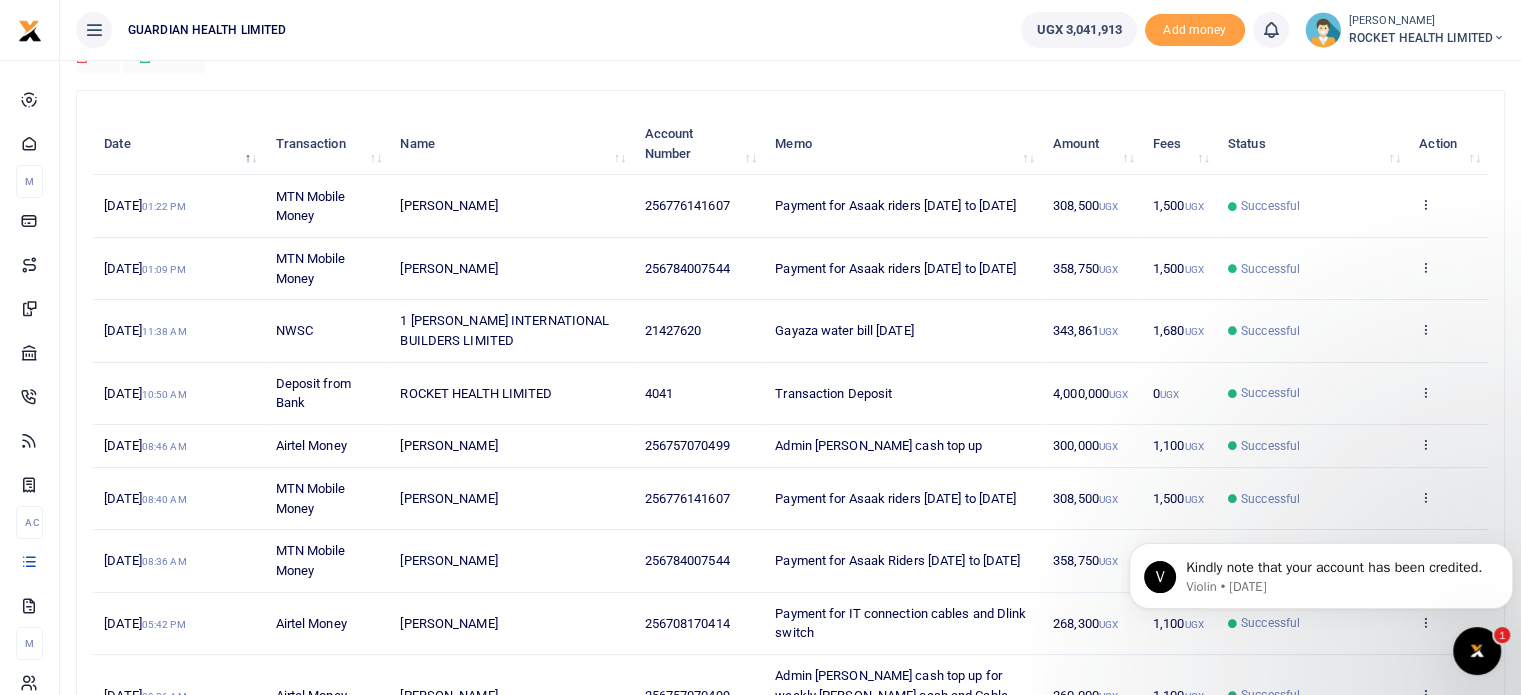 scroll, scrollTop: 200, scrollLeft: 0, axis: vertical 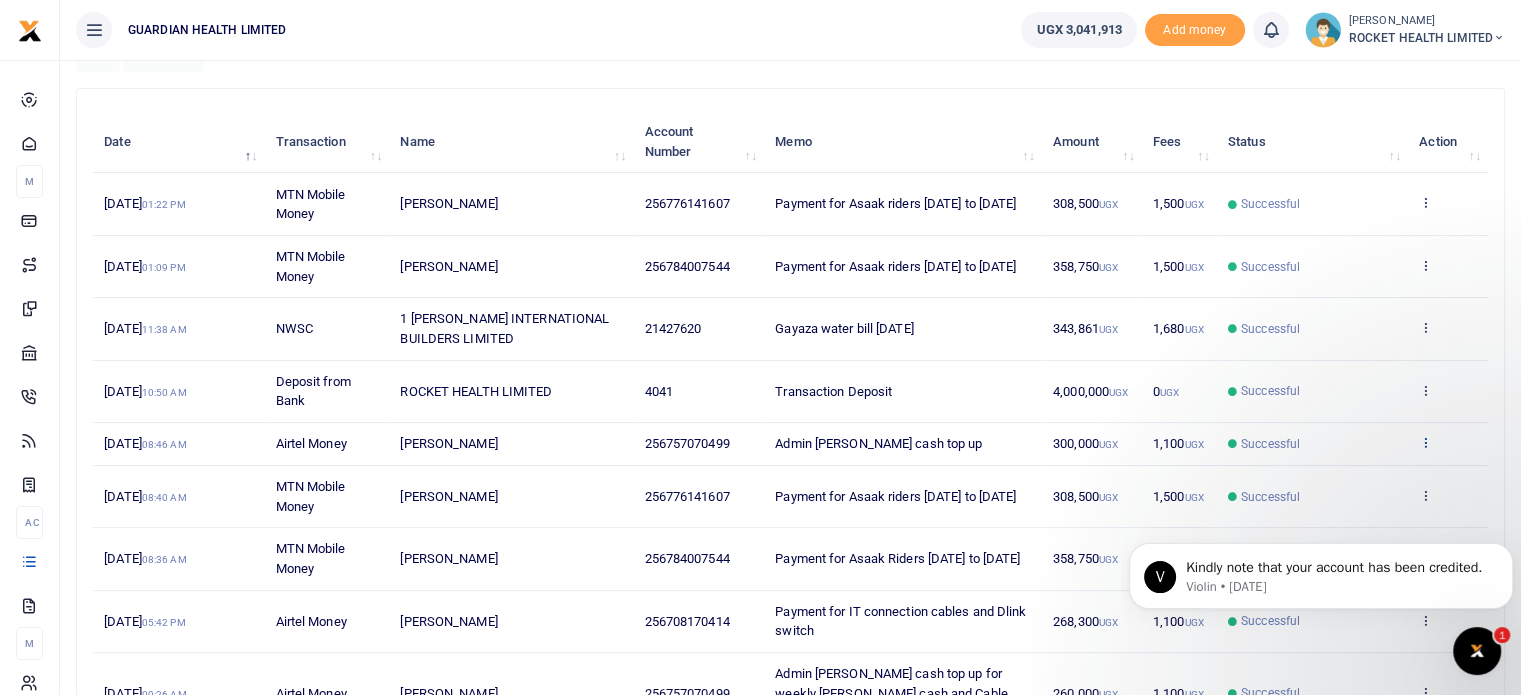 click at bounding box center [1425, 442] 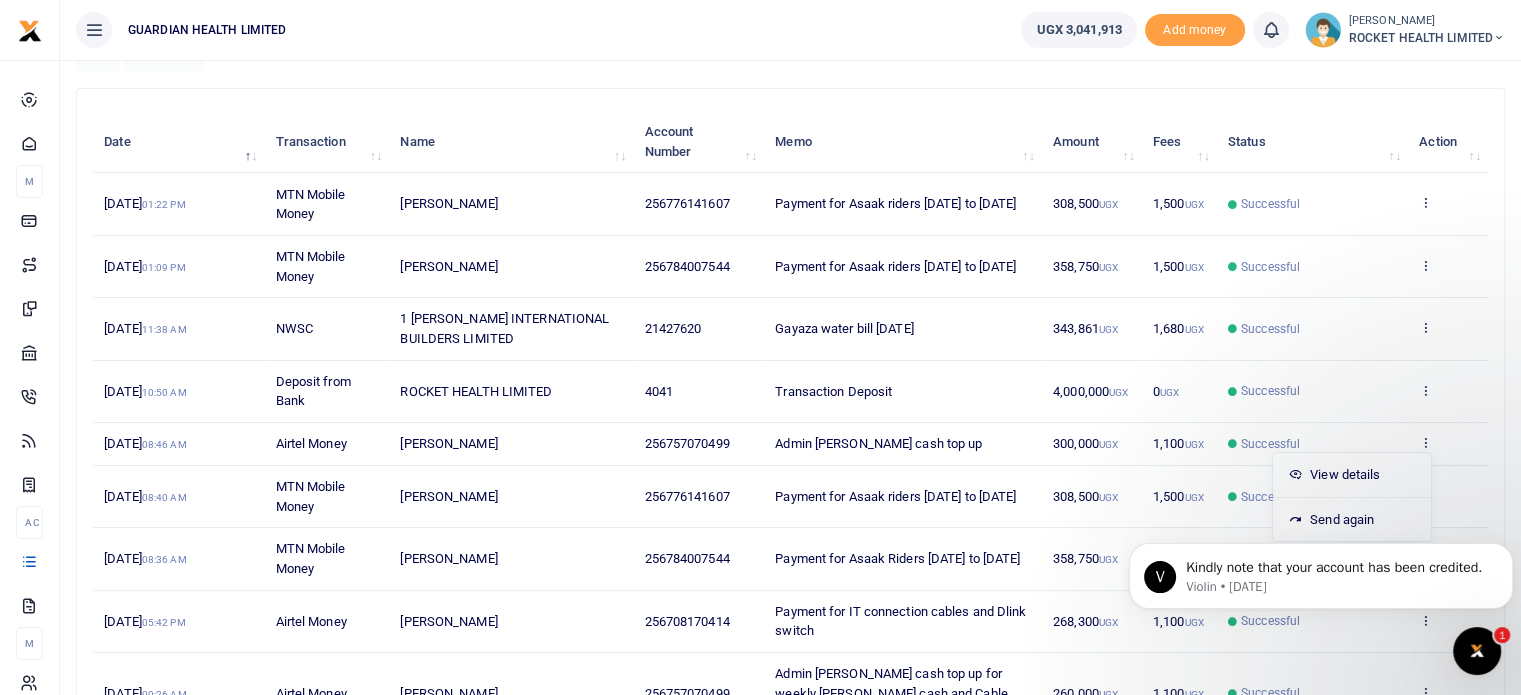 click on "V Kindly note that your account has been credited. Violin • 4d ago" at bounding box center [1321, 571] 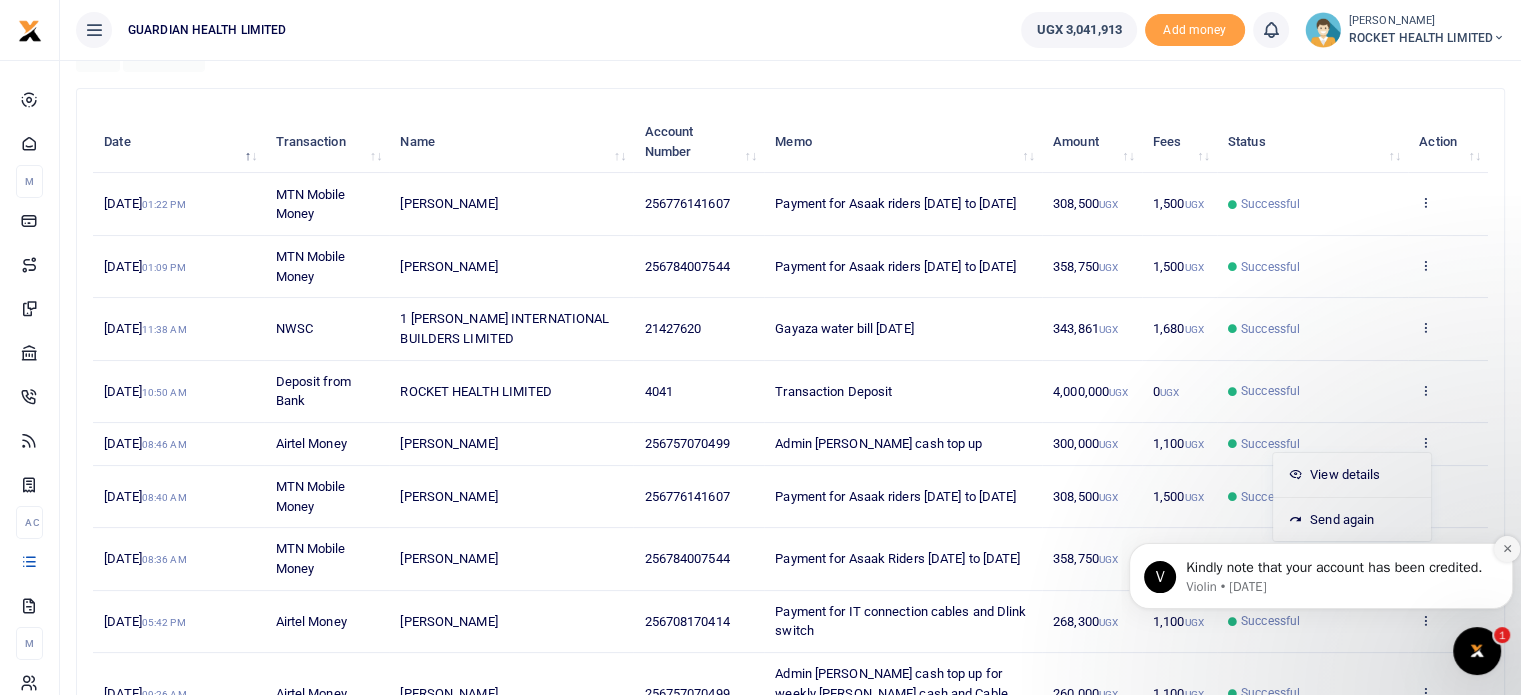 click 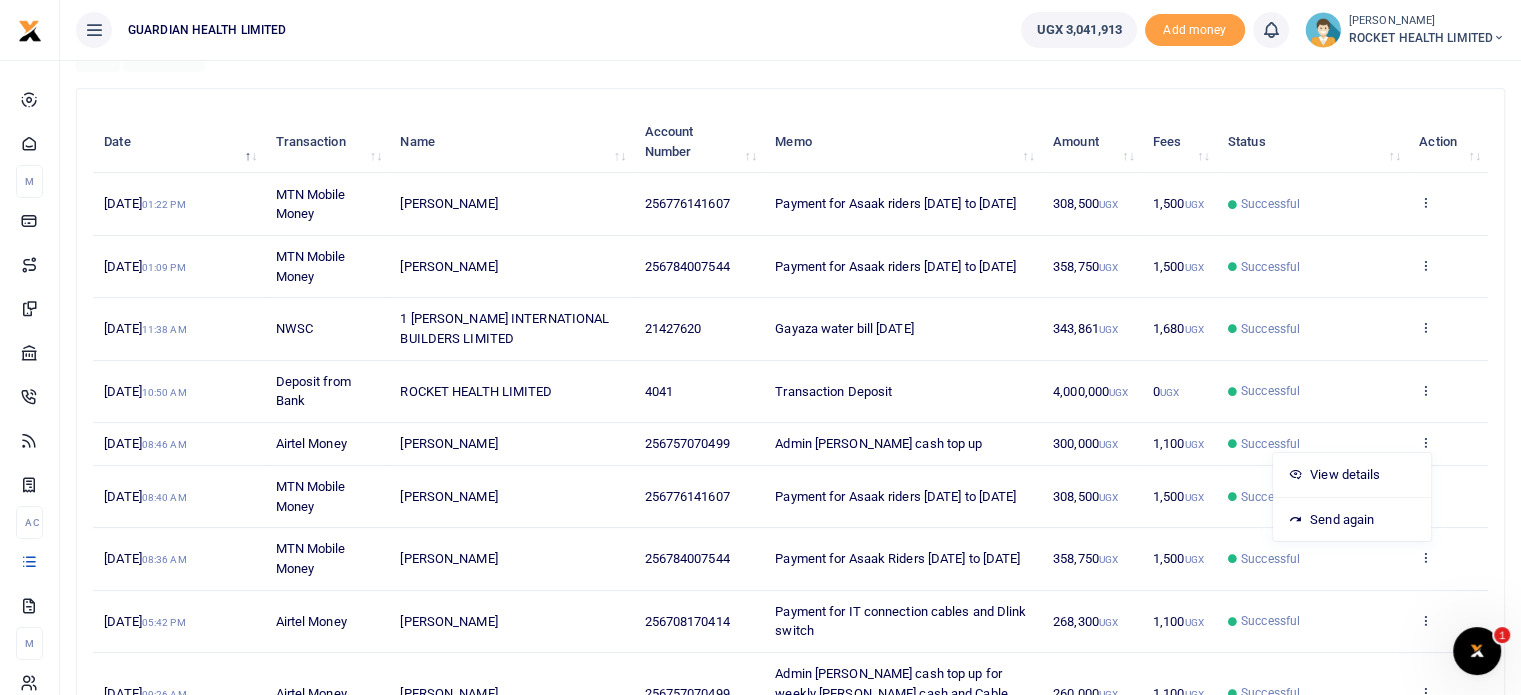 click on "358,750 UGX" at bounding box center [1085, 558] 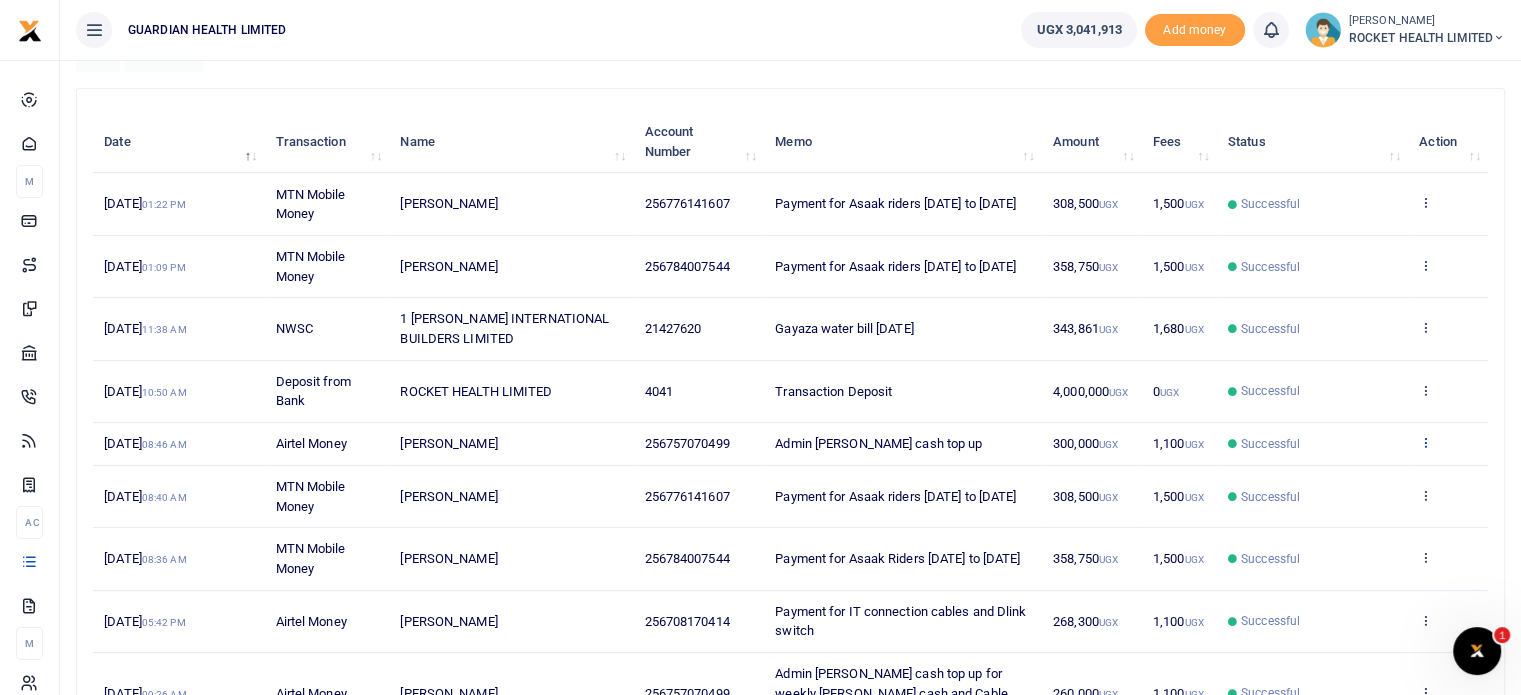 click at bounding box center (1425, 442) 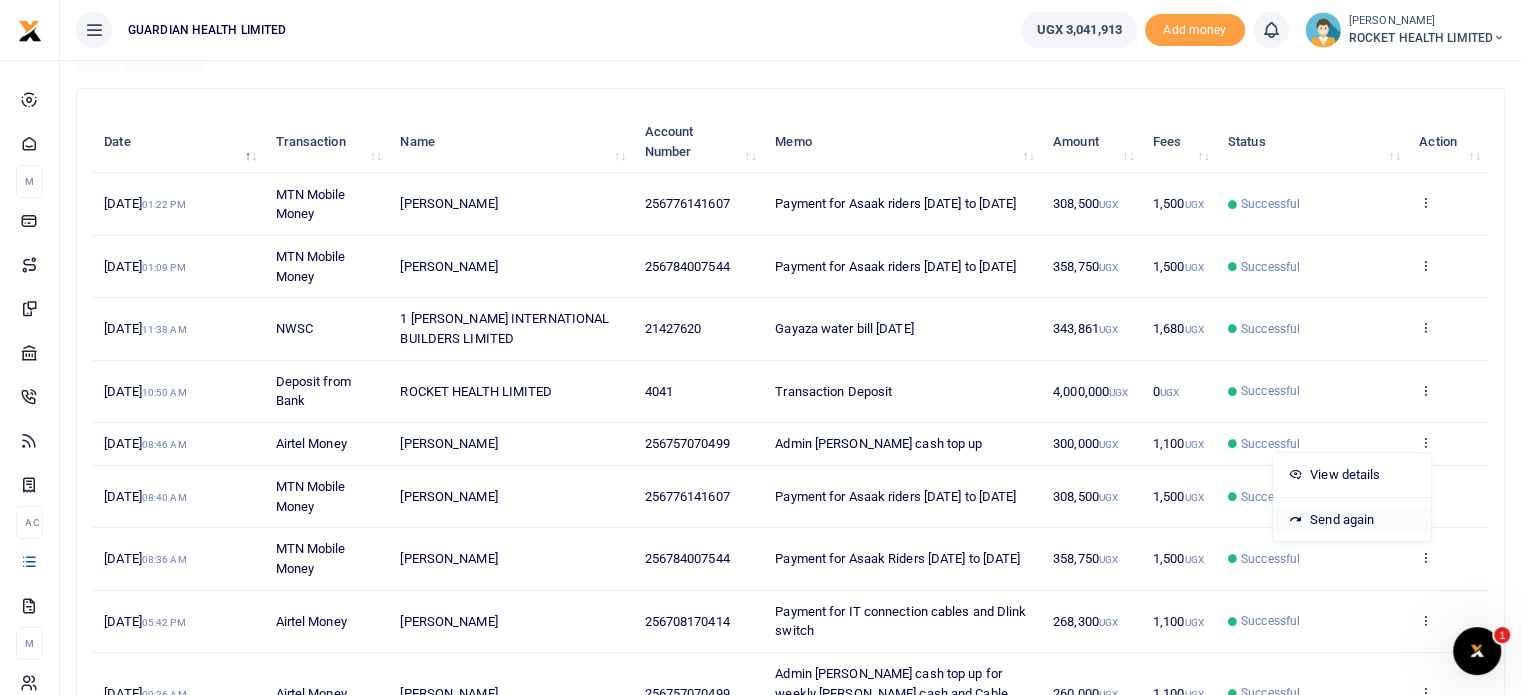 click on "Send again" at bounding box center (1352, 520) 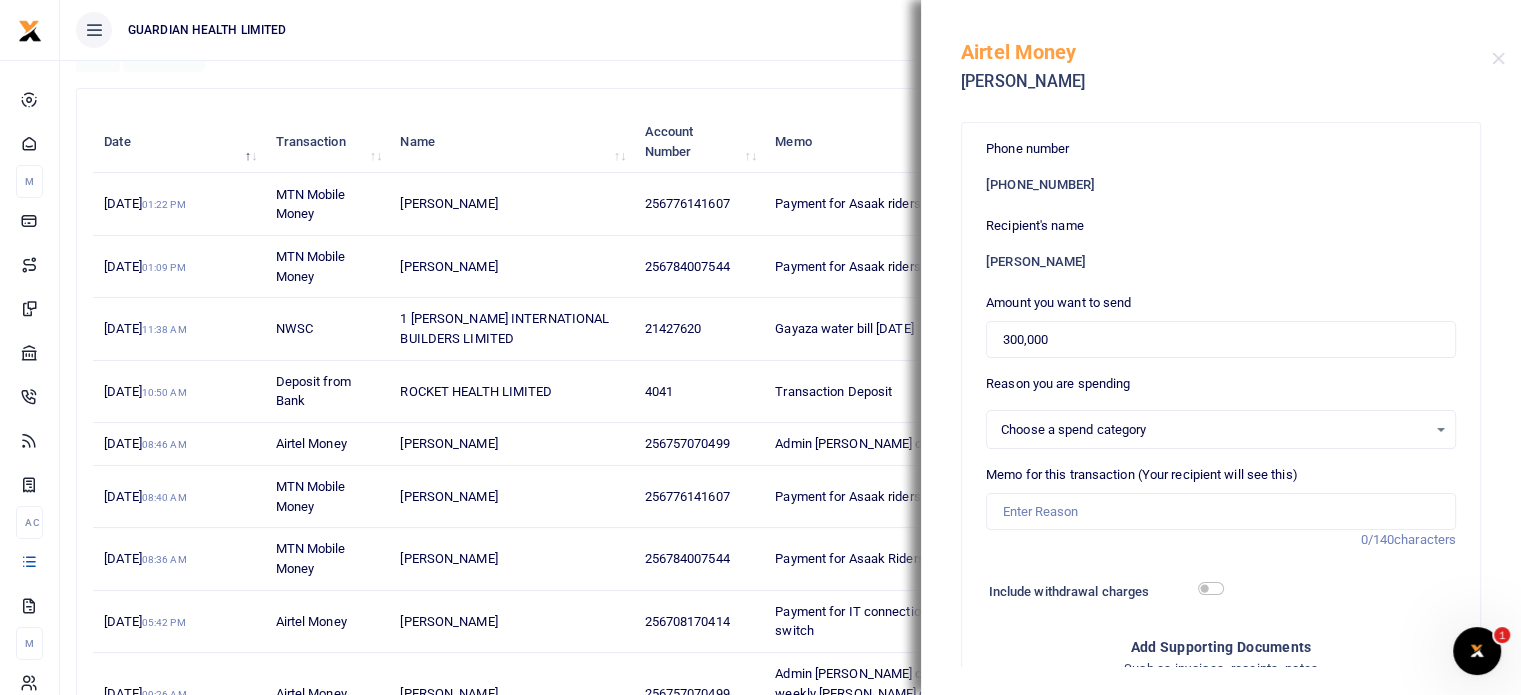 select on "5406" 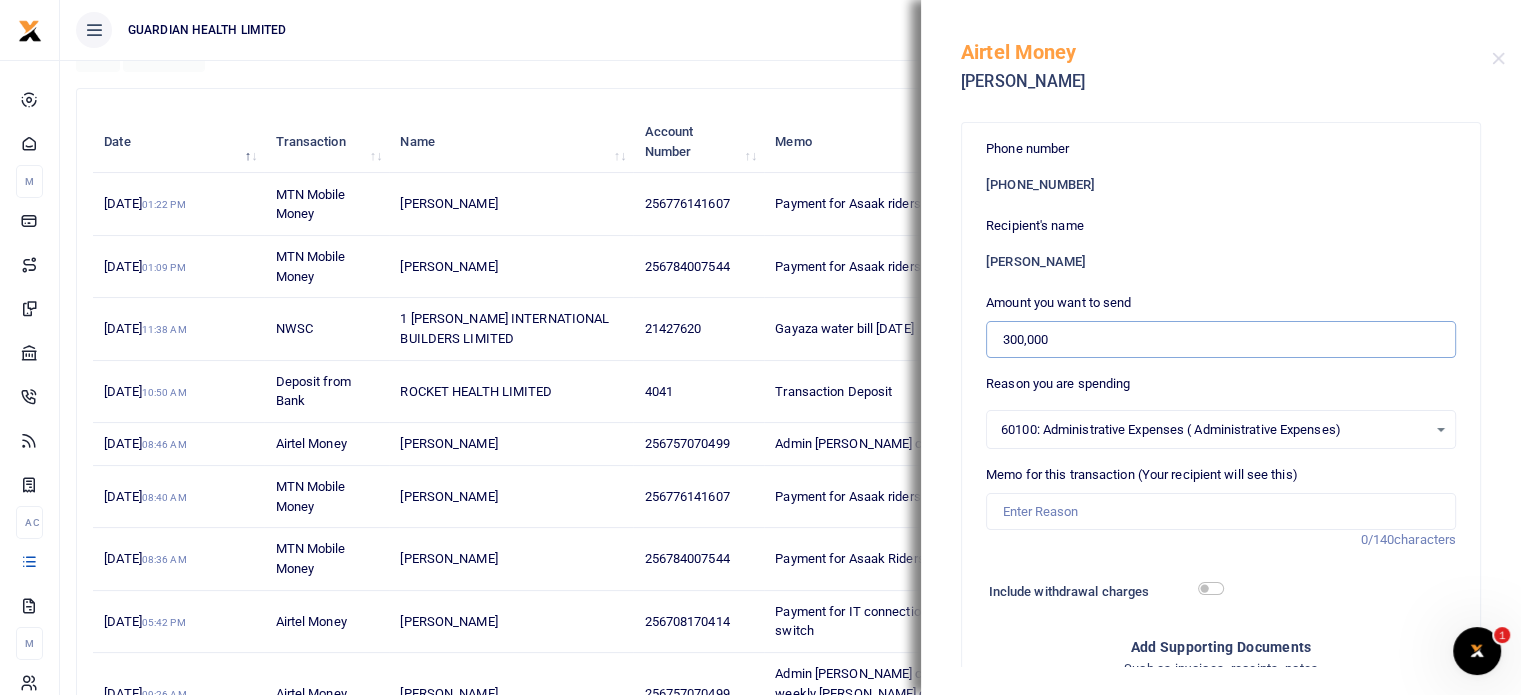 drag, startPoint x: 1074, startPoint y: 338, endPoint x: 900, endPoint y: 346, distance: 174.1838 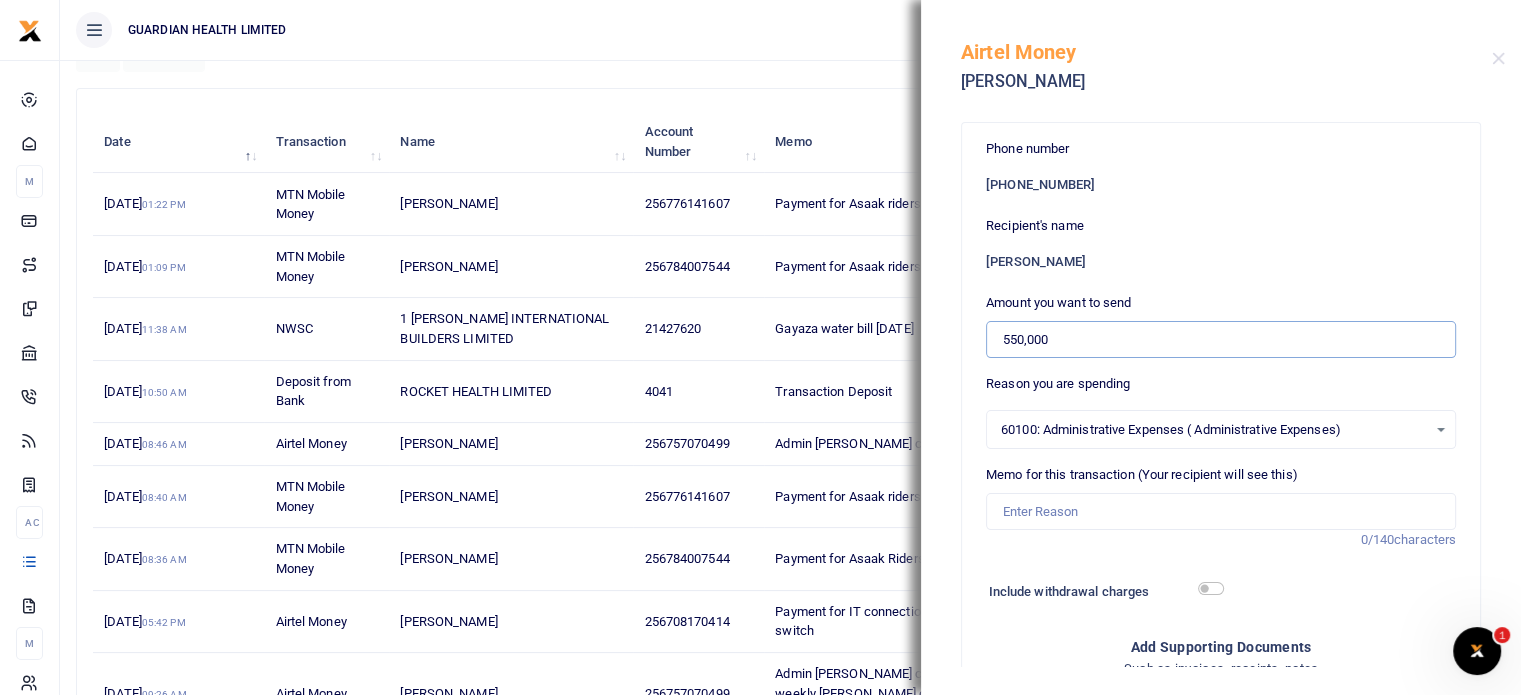 type on "550,000" 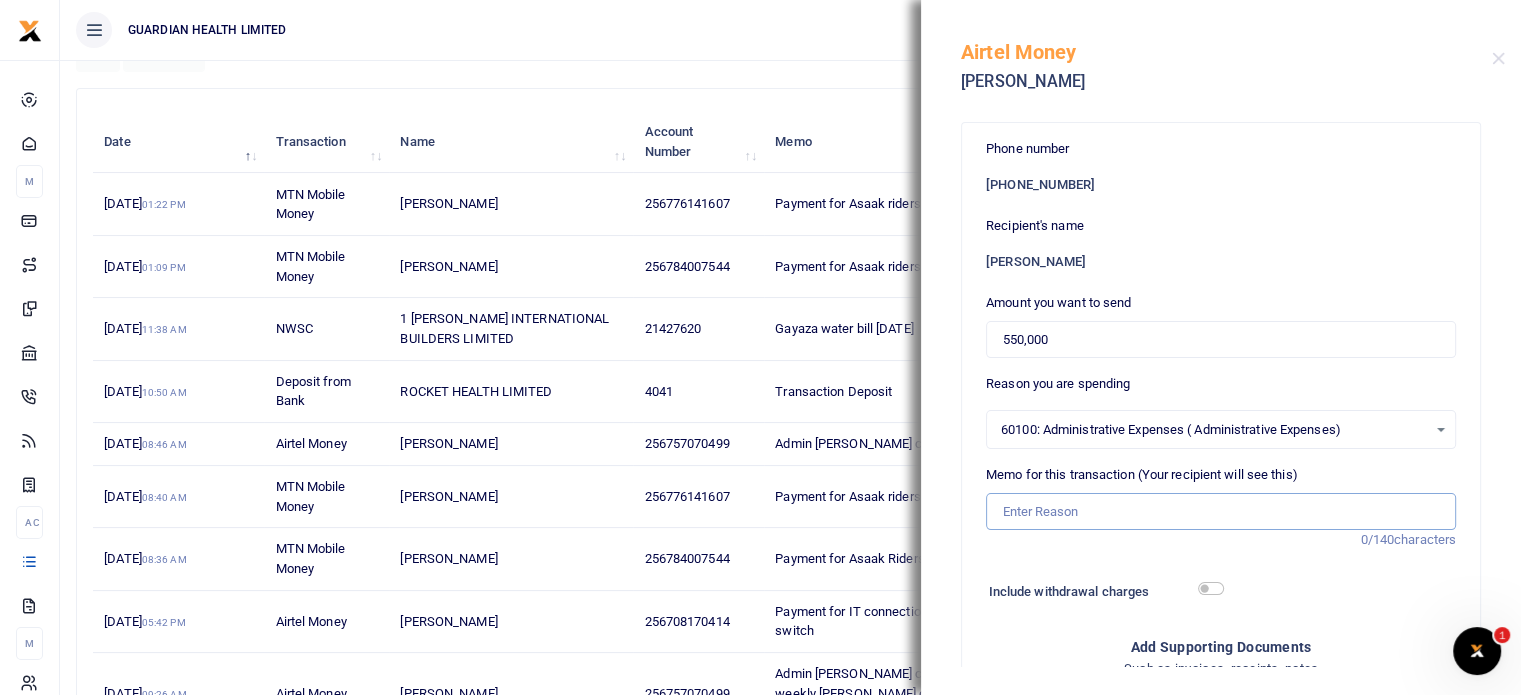 click on "Memo for this transaction (Your recipient will see this)" at bounding box center (1221, 512) 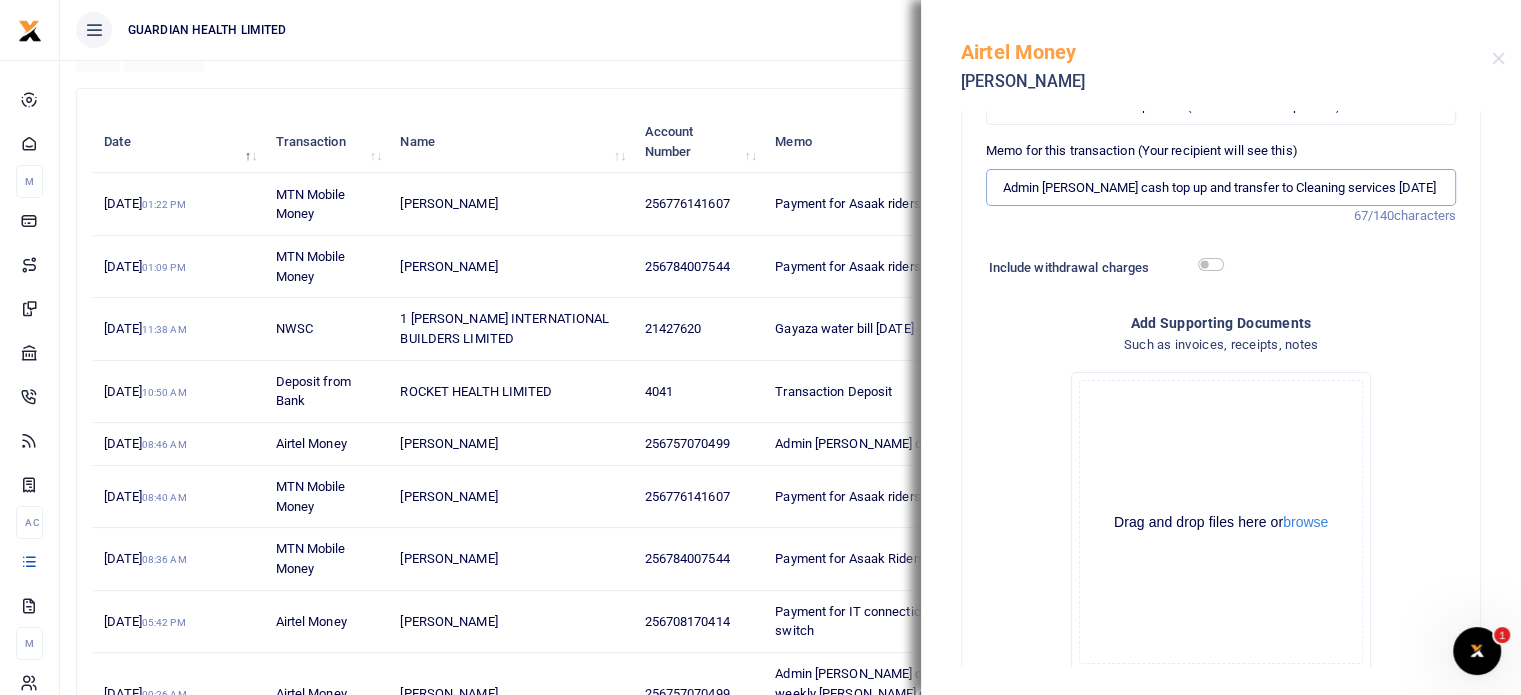 scroll, scrollTop: 400, scrollLeft: 0, axis: vertical 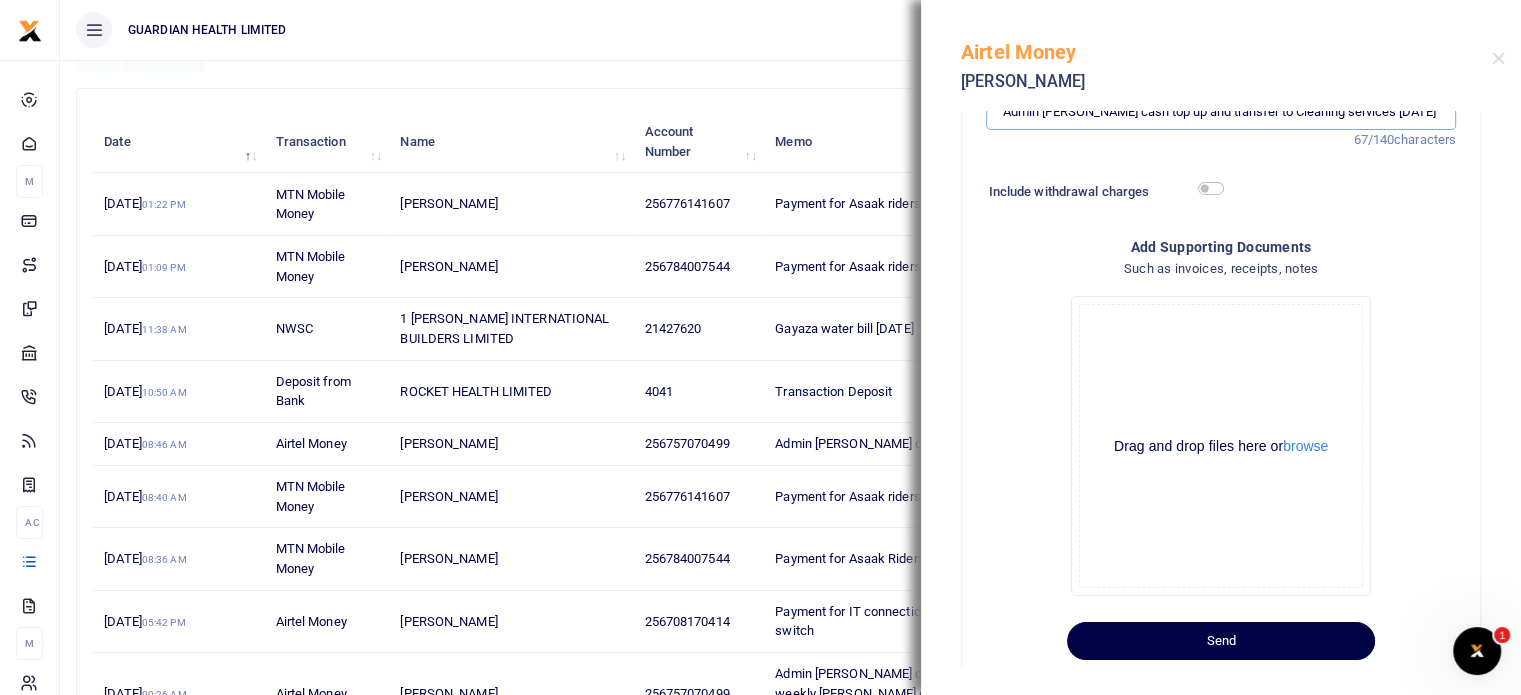 type on "Admin petty cash top up and transfer to Cleaning services July 2025" 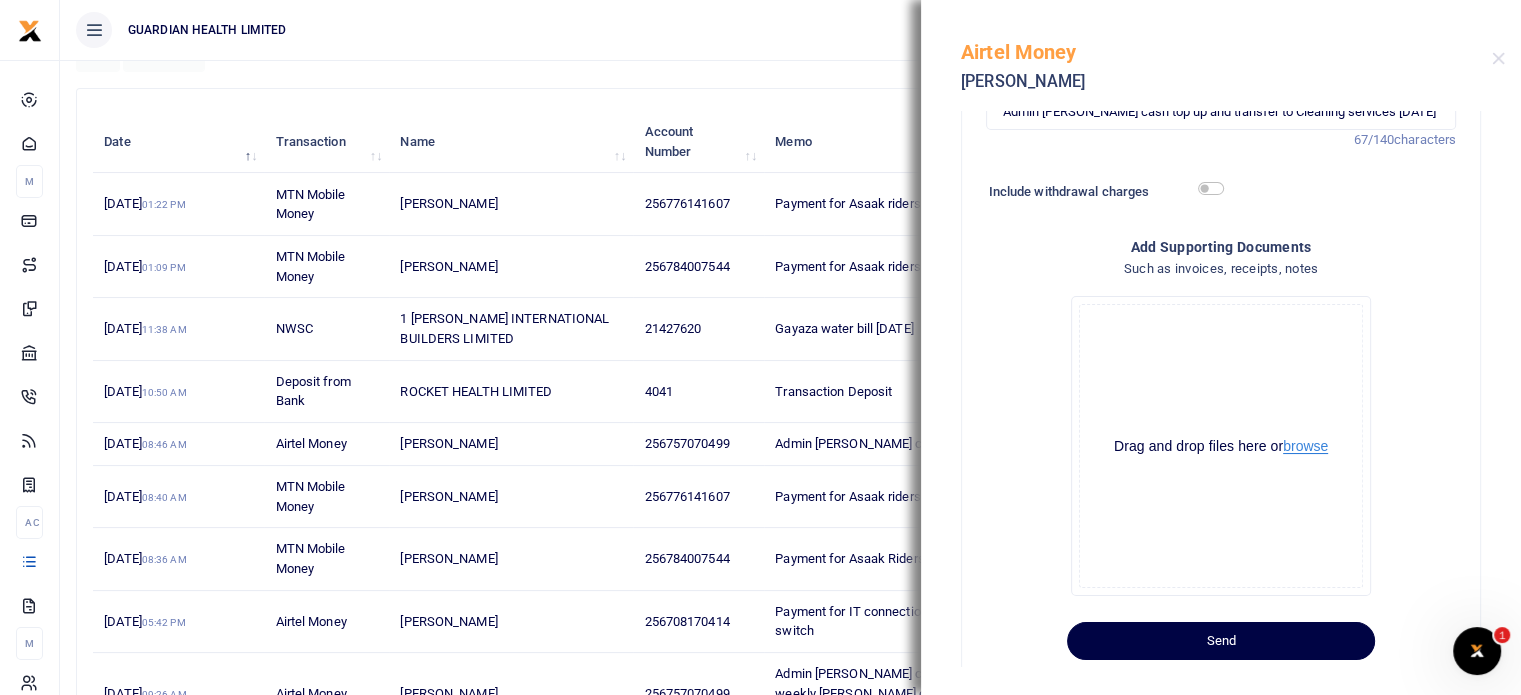 click on "browse" at bounding box center (1305, 446) 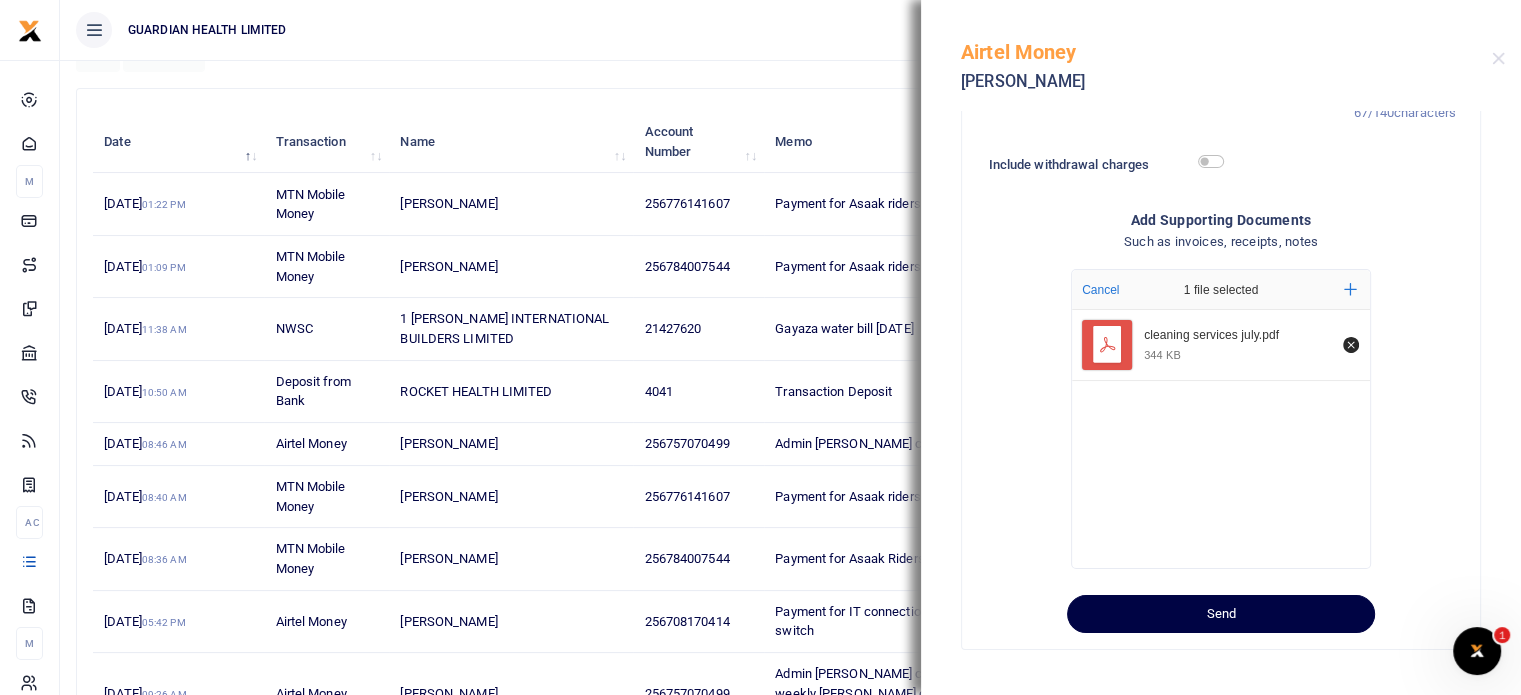scroll, scrollTop: 440, scrollLeft: 0, axis: vertical 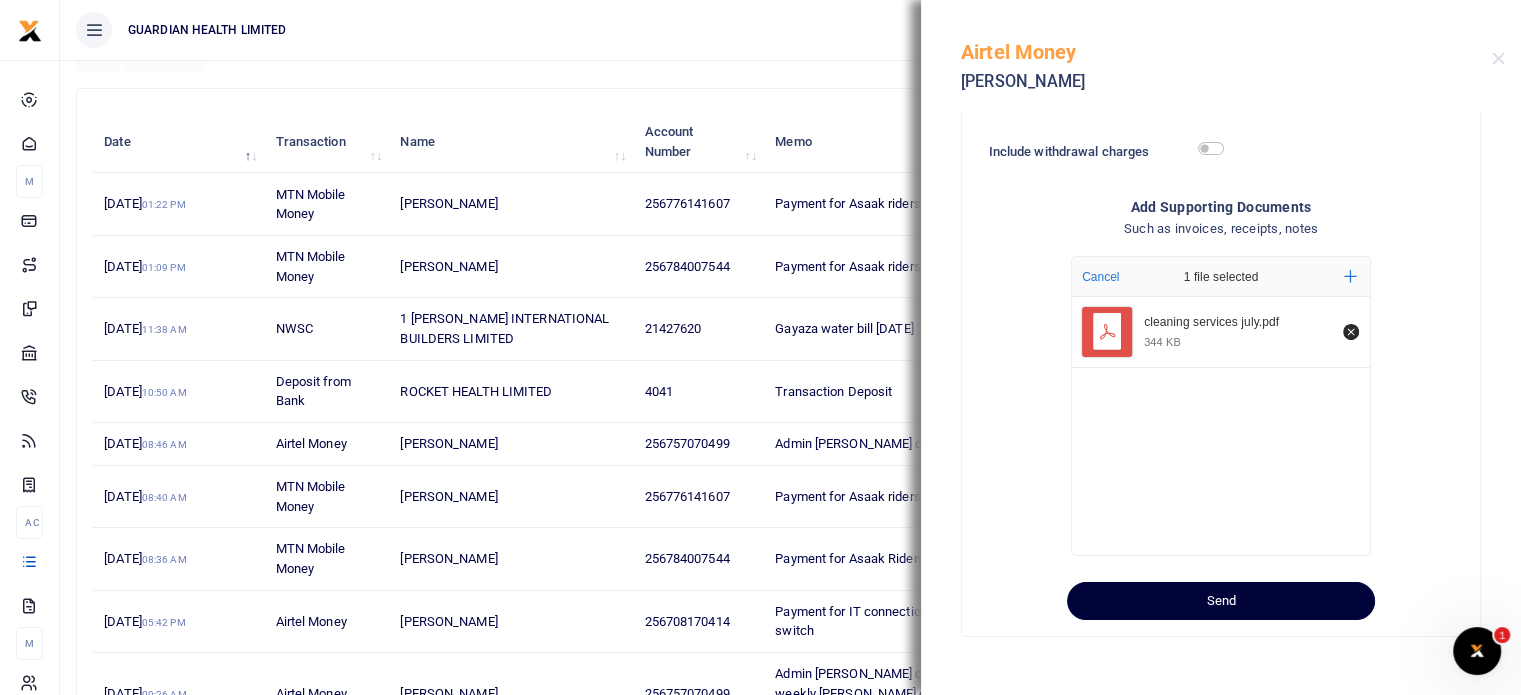 click on "Send" at bounding box center [1221, 601] 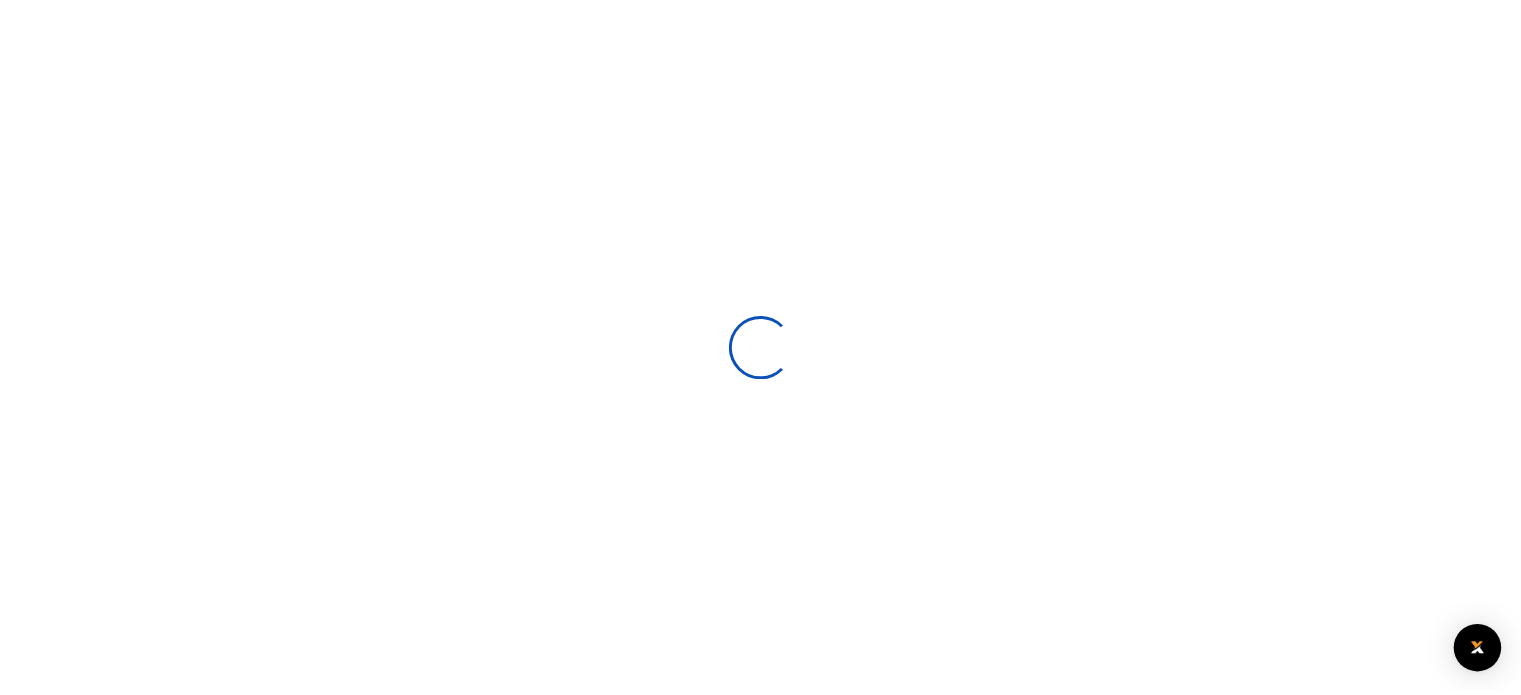 scroll, scrollTop: 0, scrollLeft: 0, axis: both 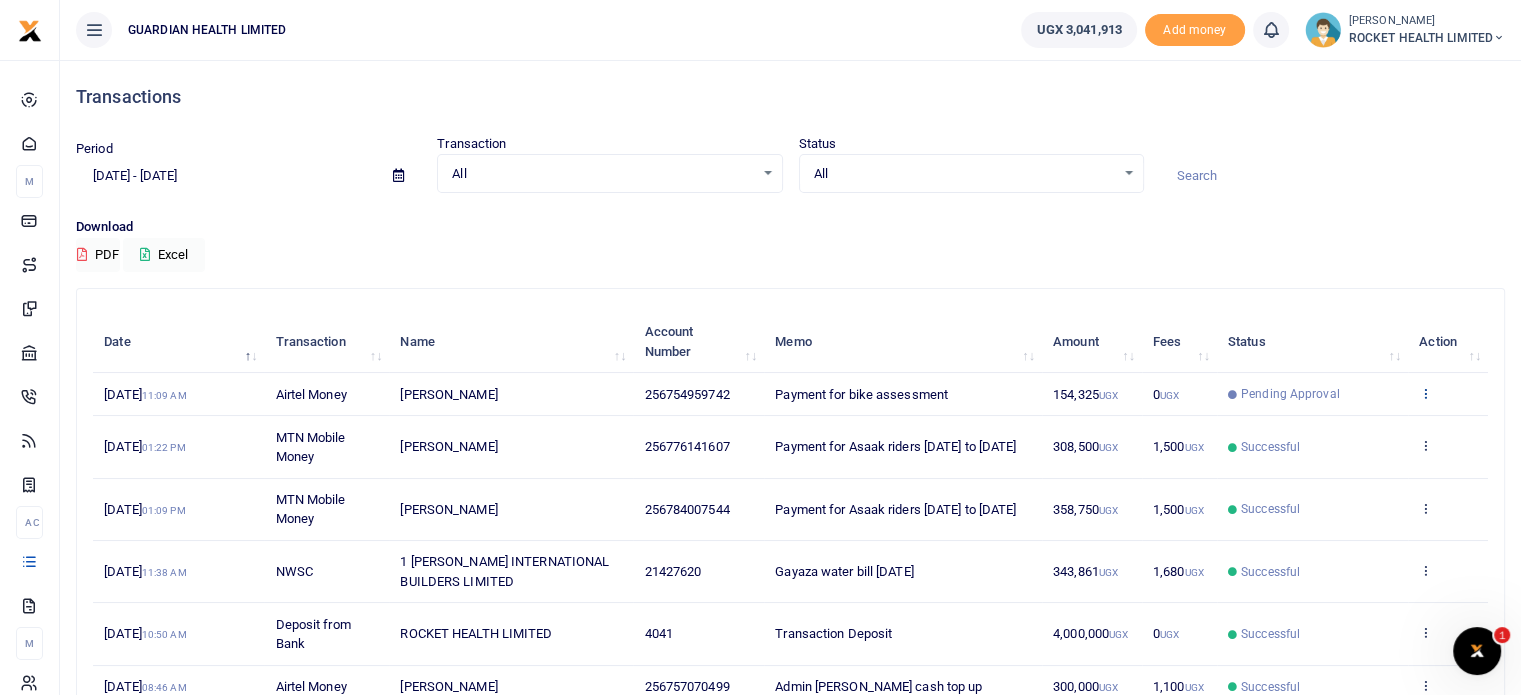 click at bounding box center (1425, 393) 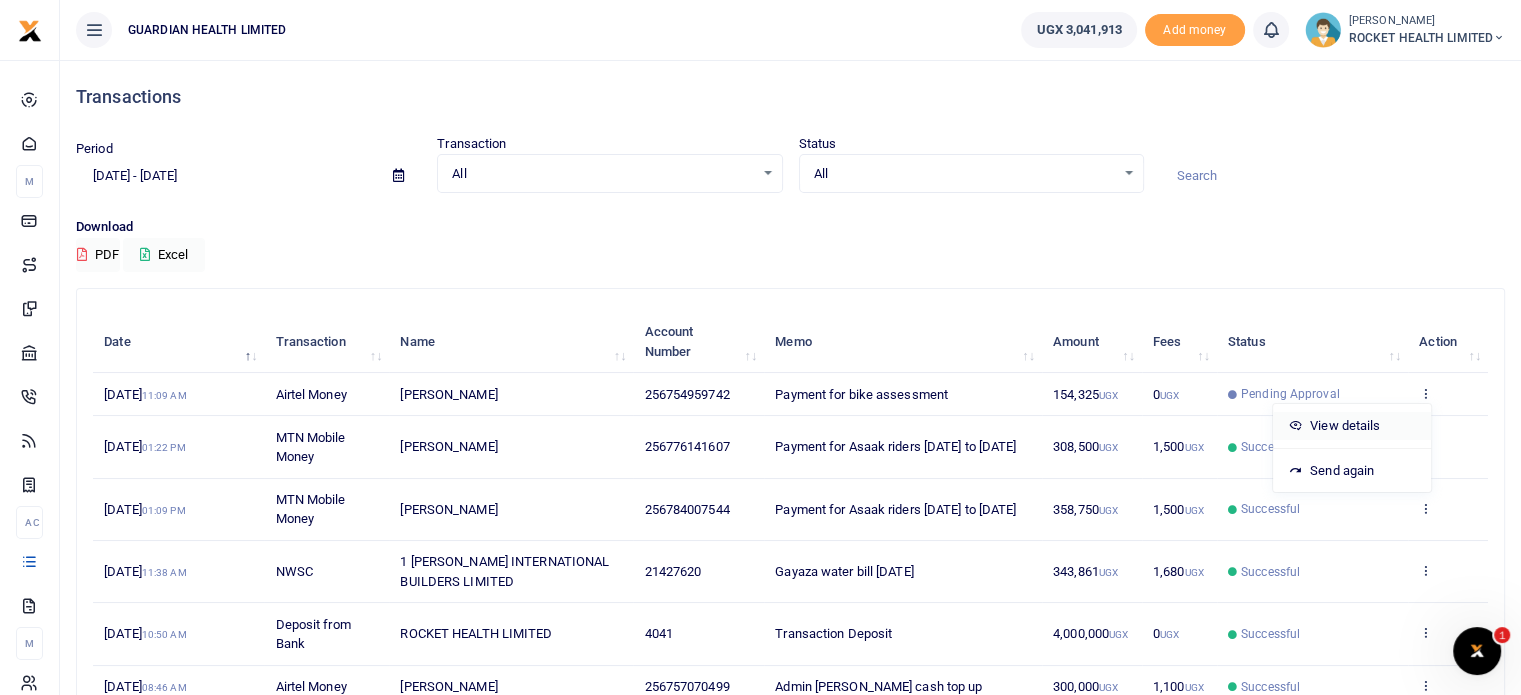 click on "View details" at bounding box center (1352, 426) 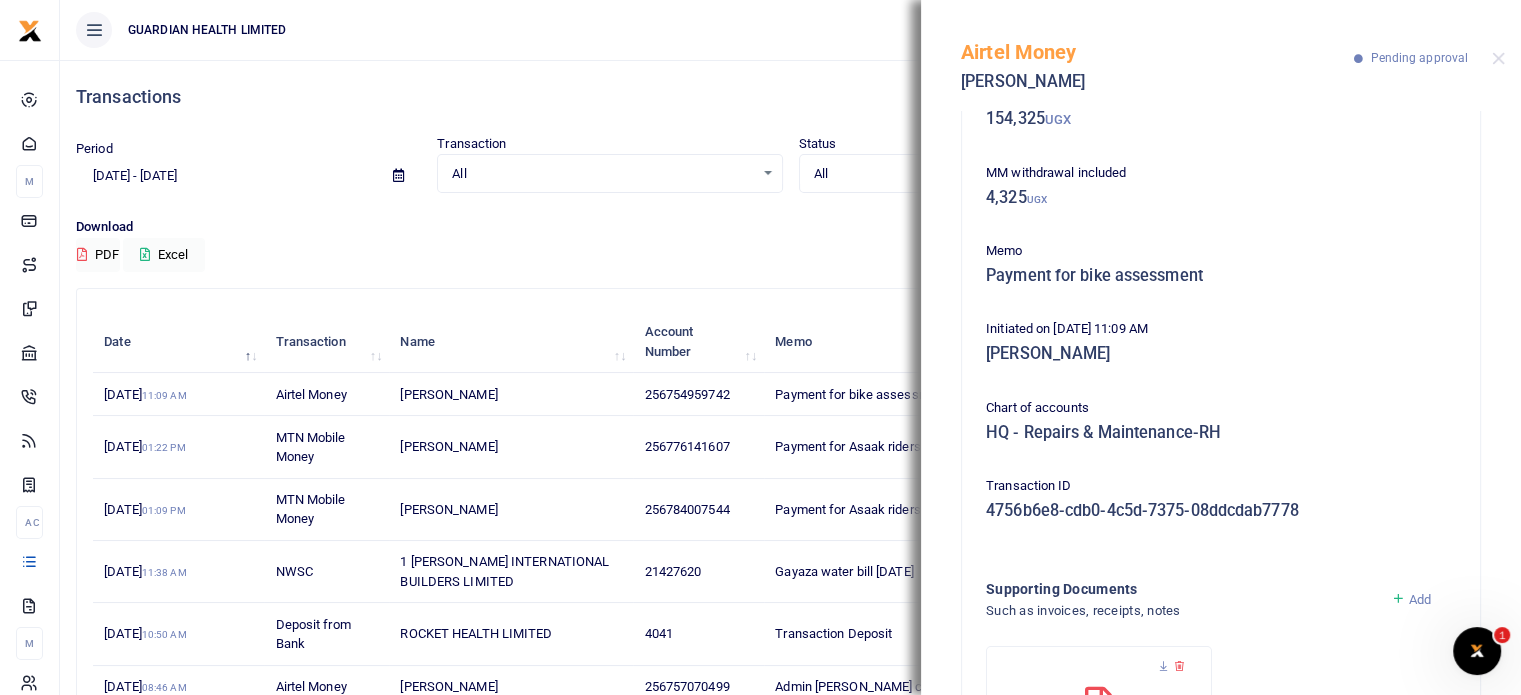 scroll, scrollTop: 7, scrollLeft: 0, axis: vertical 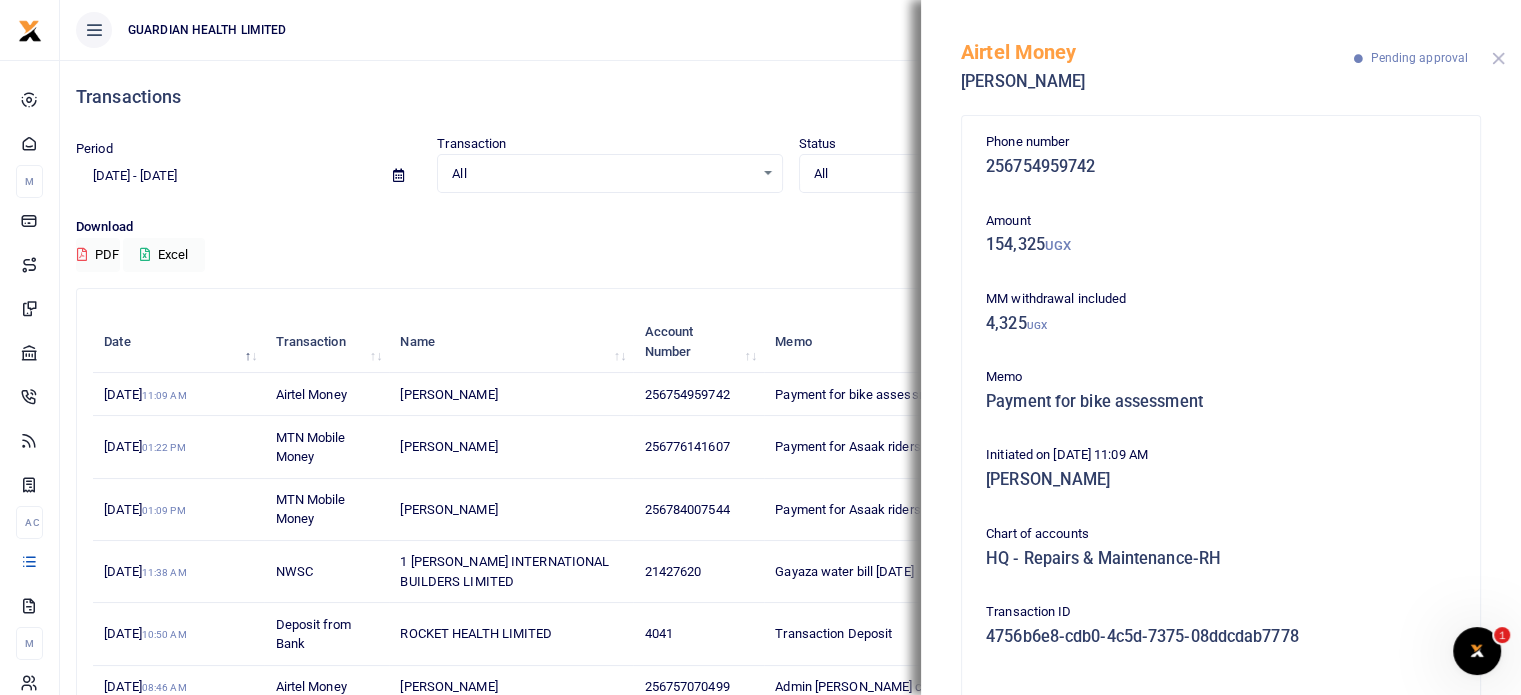 click at bounding box center (1498, 58) 